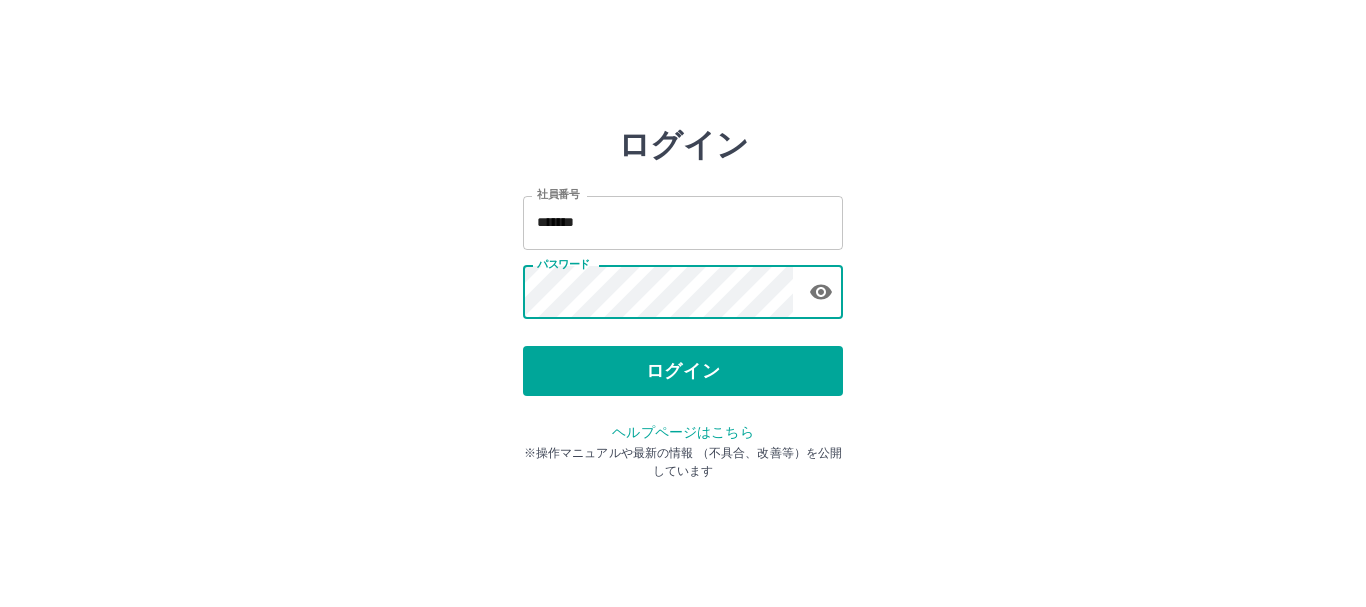 scroll, scrollTop: 0, scrollLeft: 0, axis: both 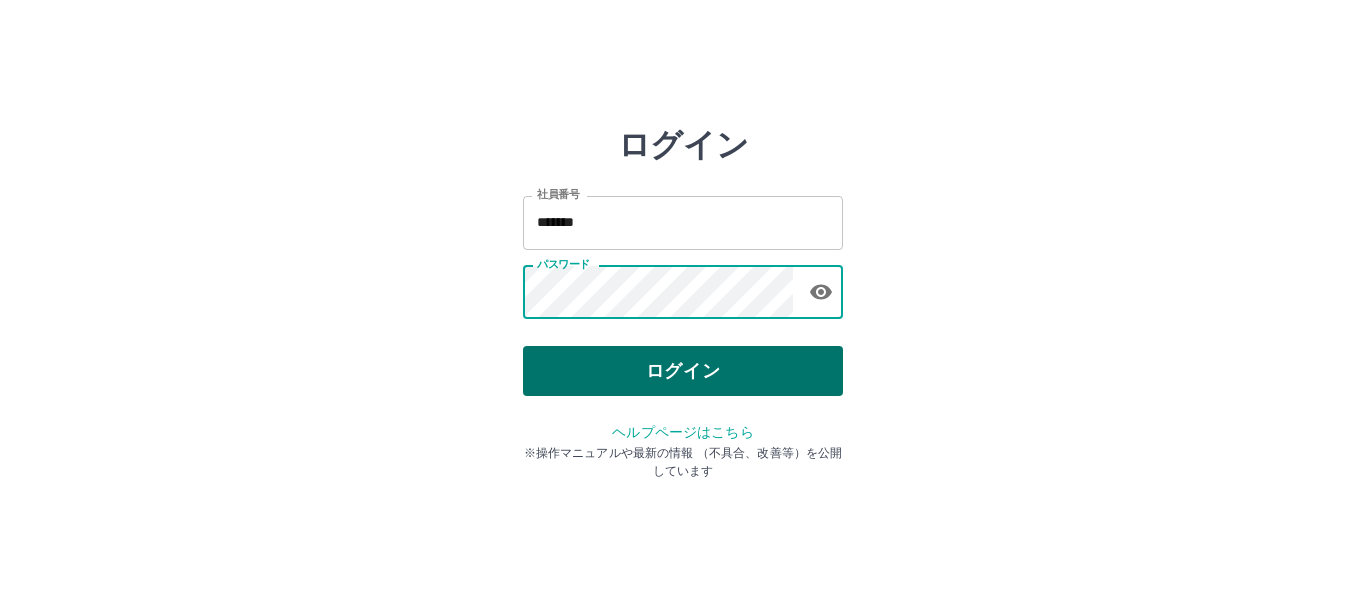 click on "ログイン" at bounding box center [683, 371] 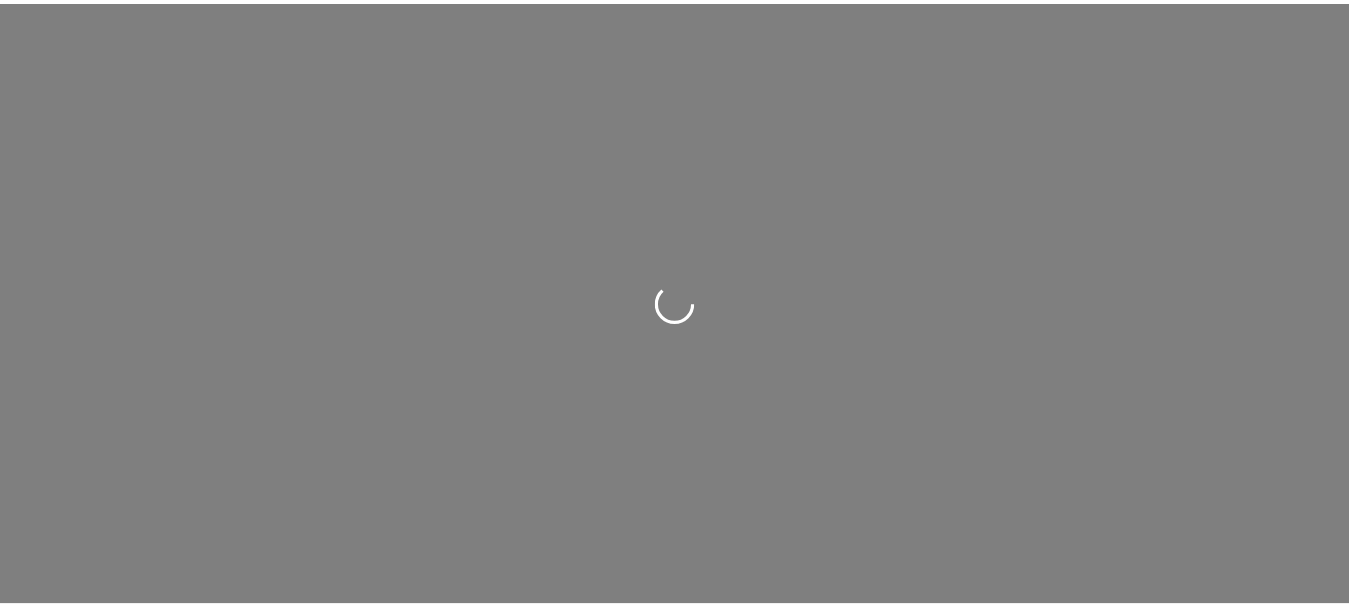 scroll, scrollTop: 0, scrollLeft: 0, axis: both 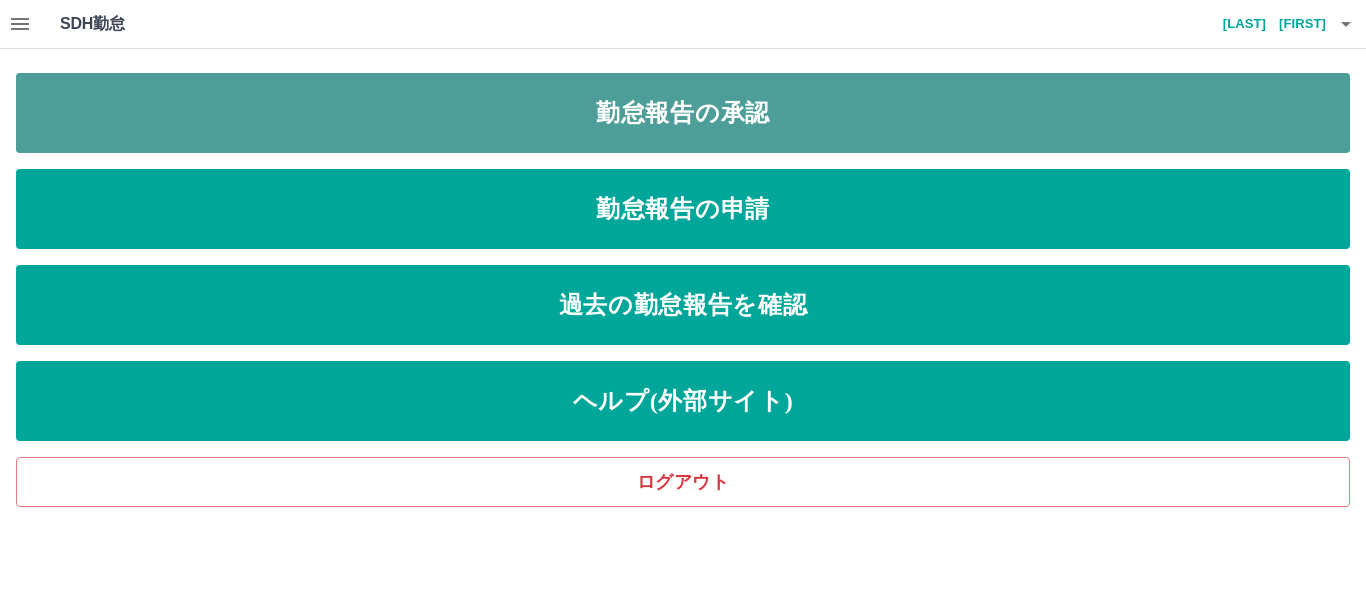 click on "勤怠報告の承認" at bounding box center [683, 113] 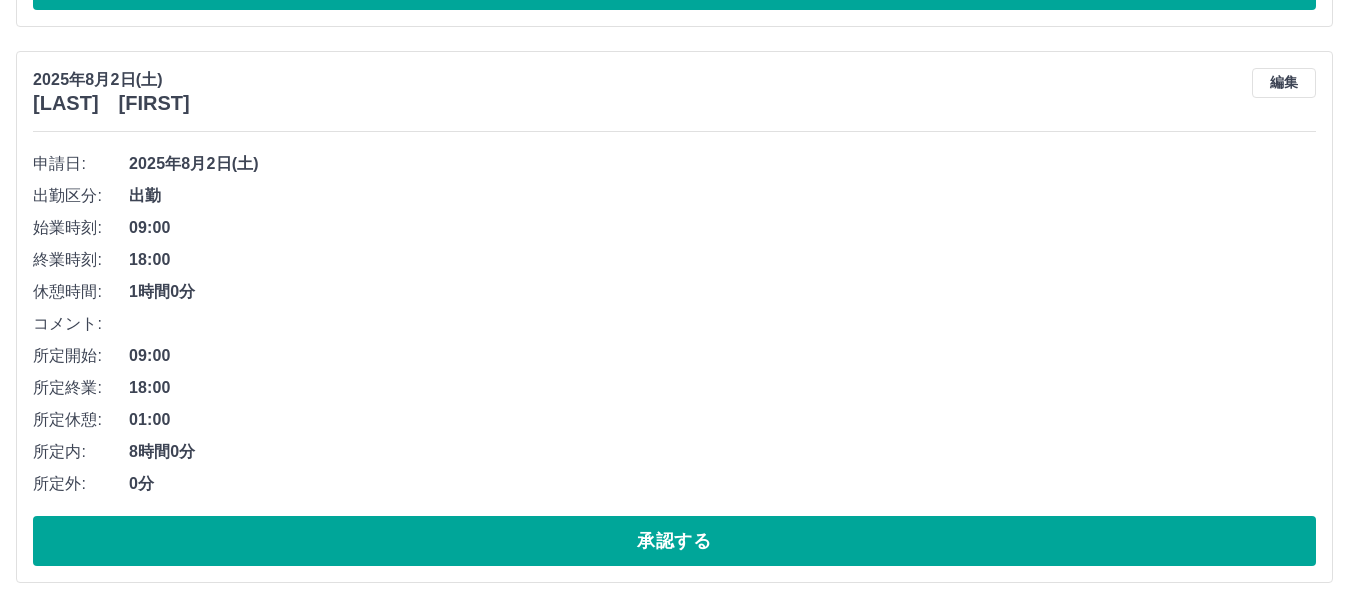 scroll, scrollTop: 13613, scrollLeft: 0, axis: vertical 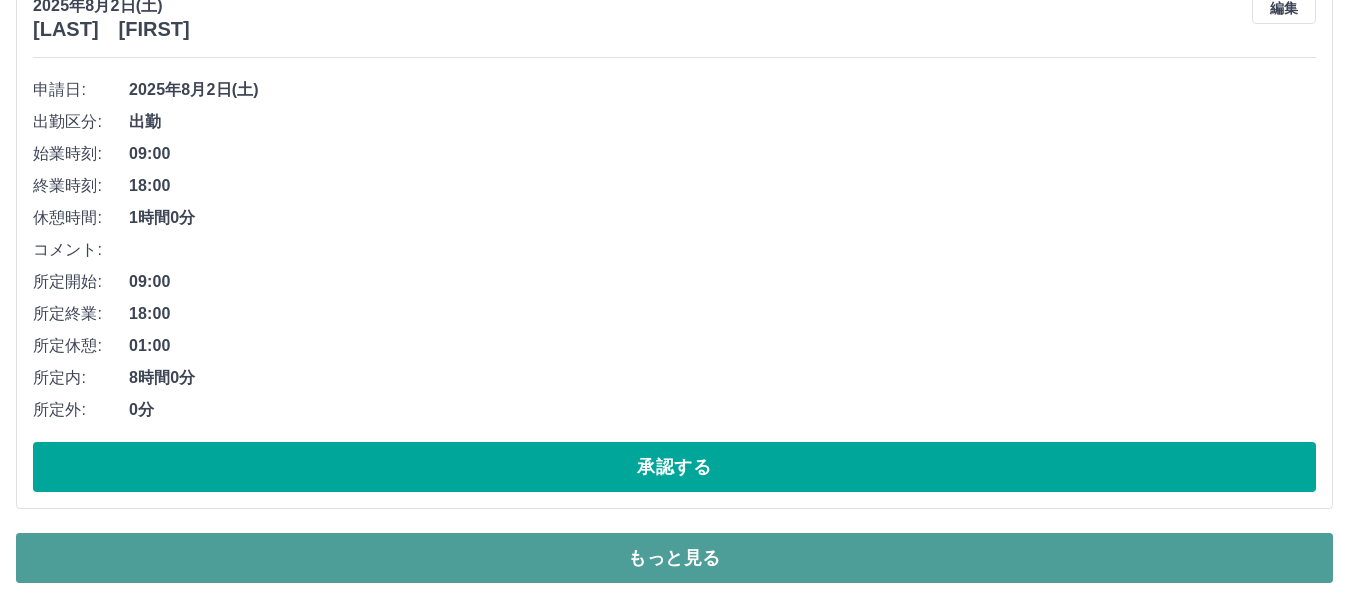 click on "もっと見る" at bounding box center (674, 558) 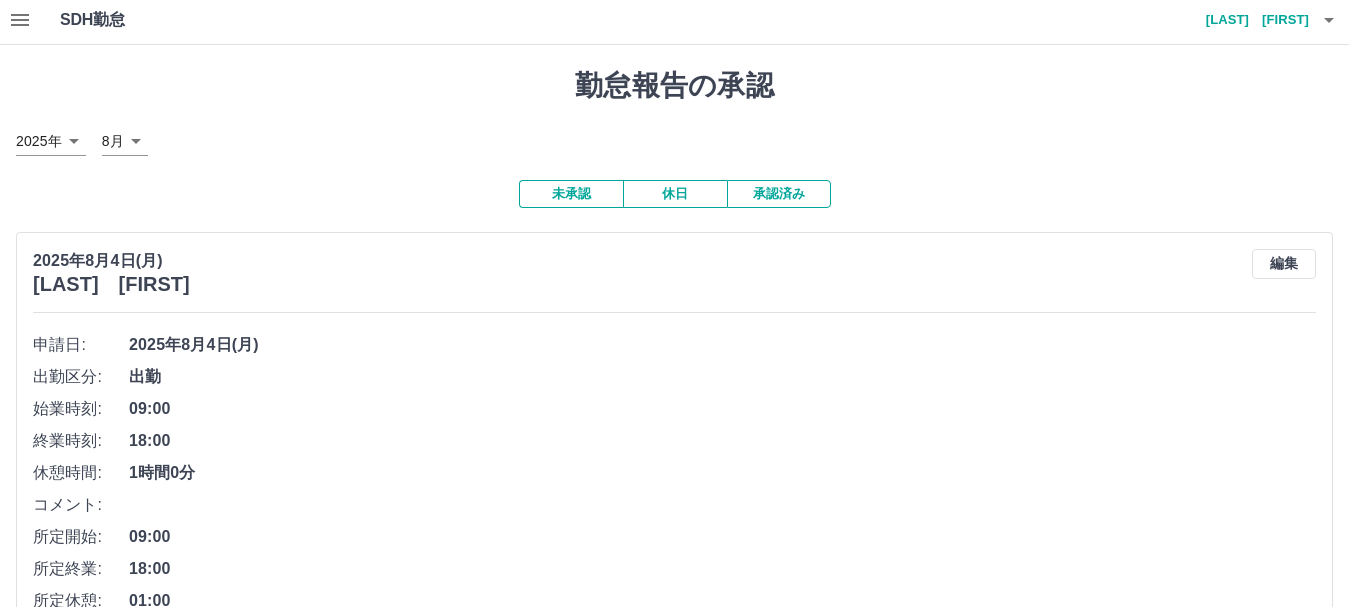 scroll, scrollTop: 0, scrollLeft: 0, axis: both 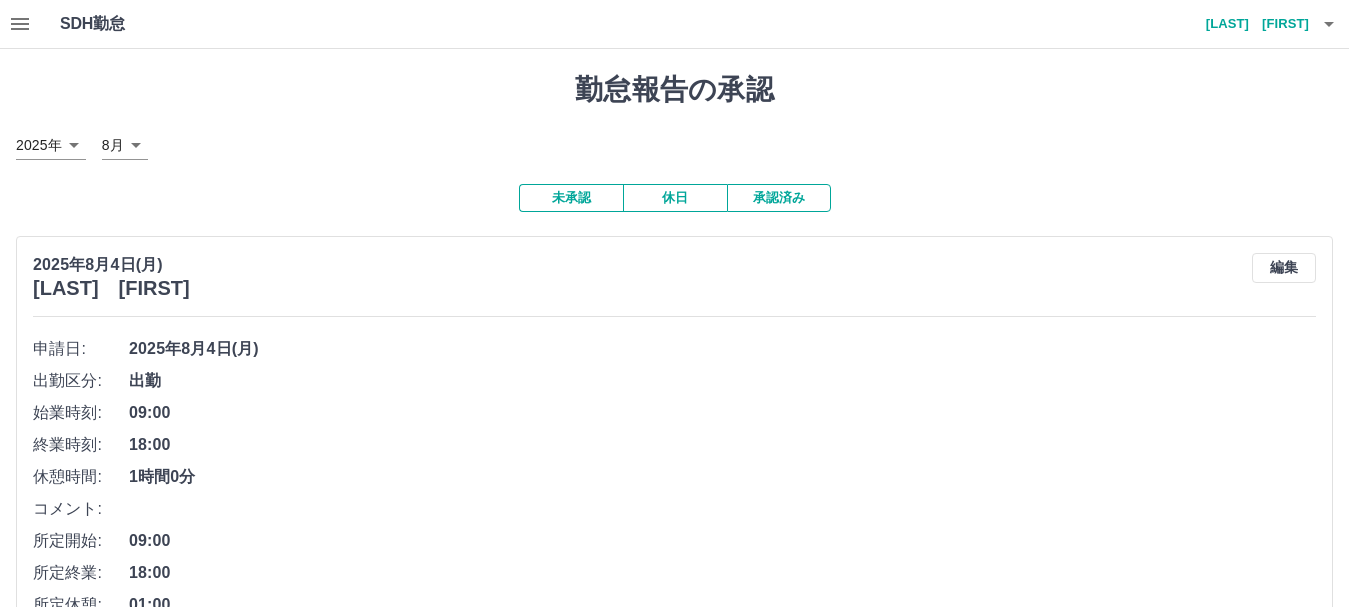 click 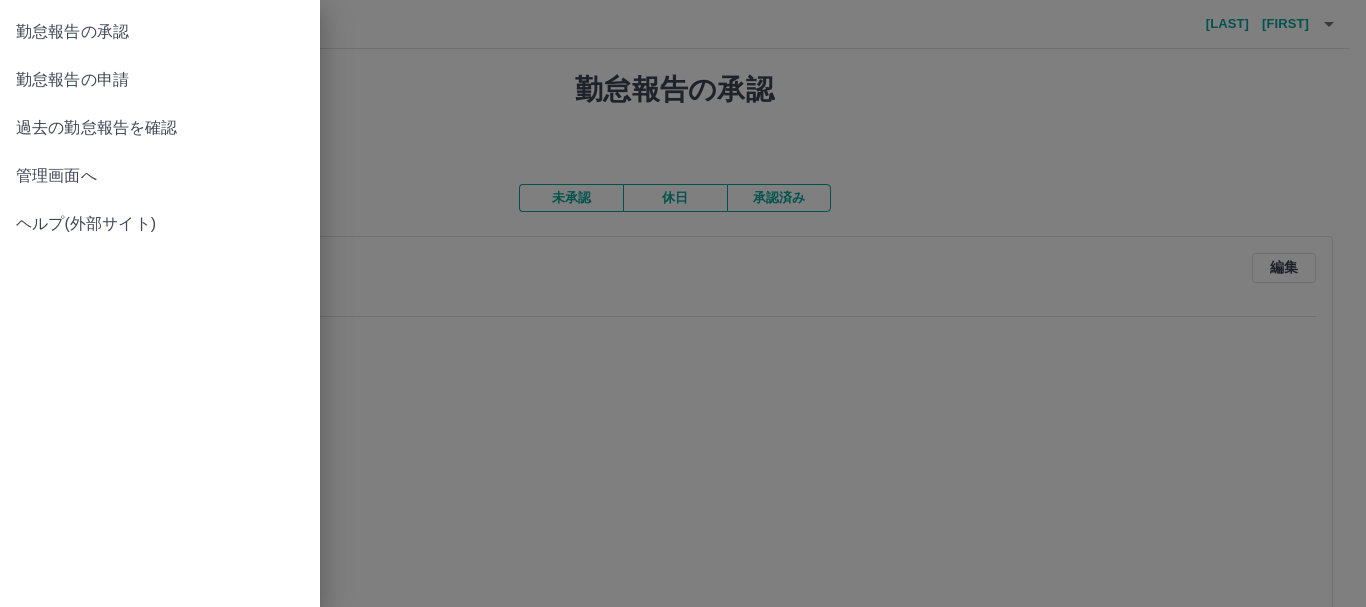 click on "勤怠報告の申請" at bounding box center [160, 80] 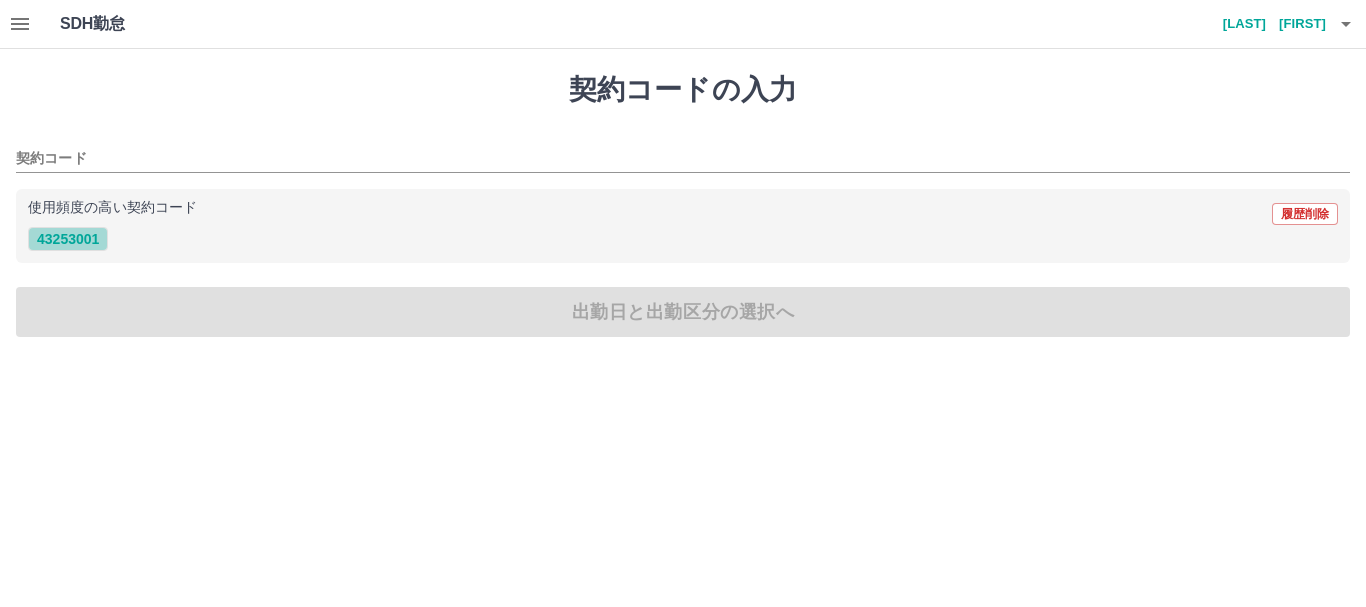 click on "43253001" at bounding box center [68, 239] 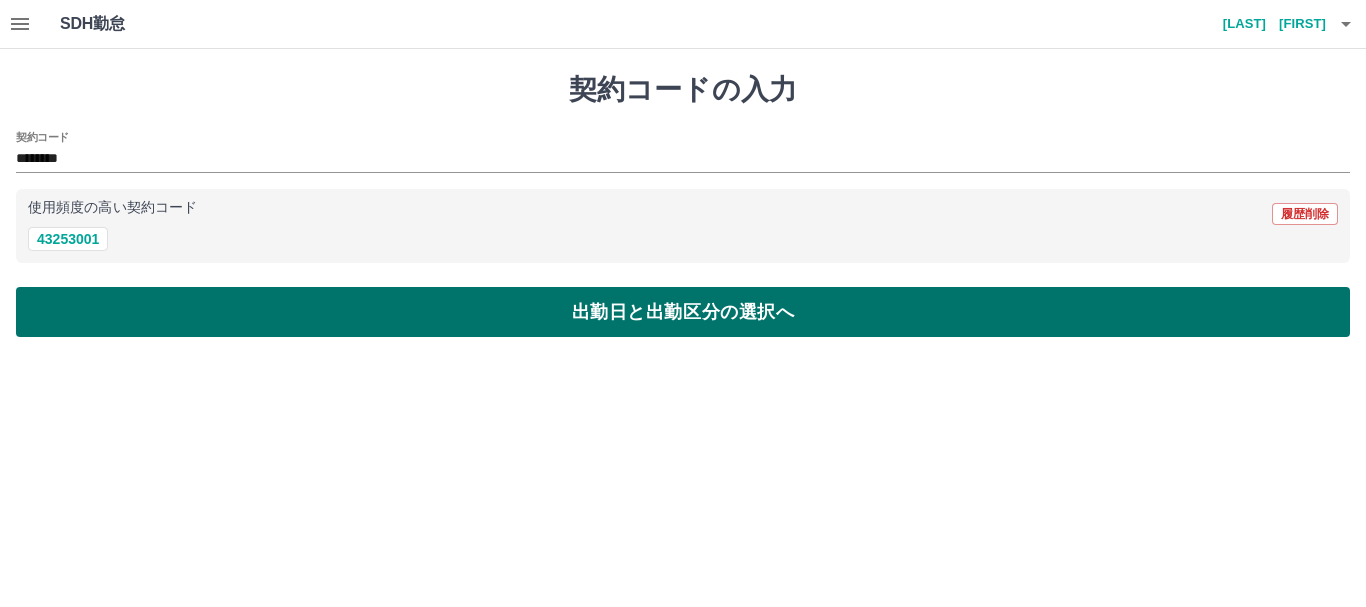 click on "出勤日と出勤区分の選択へ" at bounding box center [683, 312] 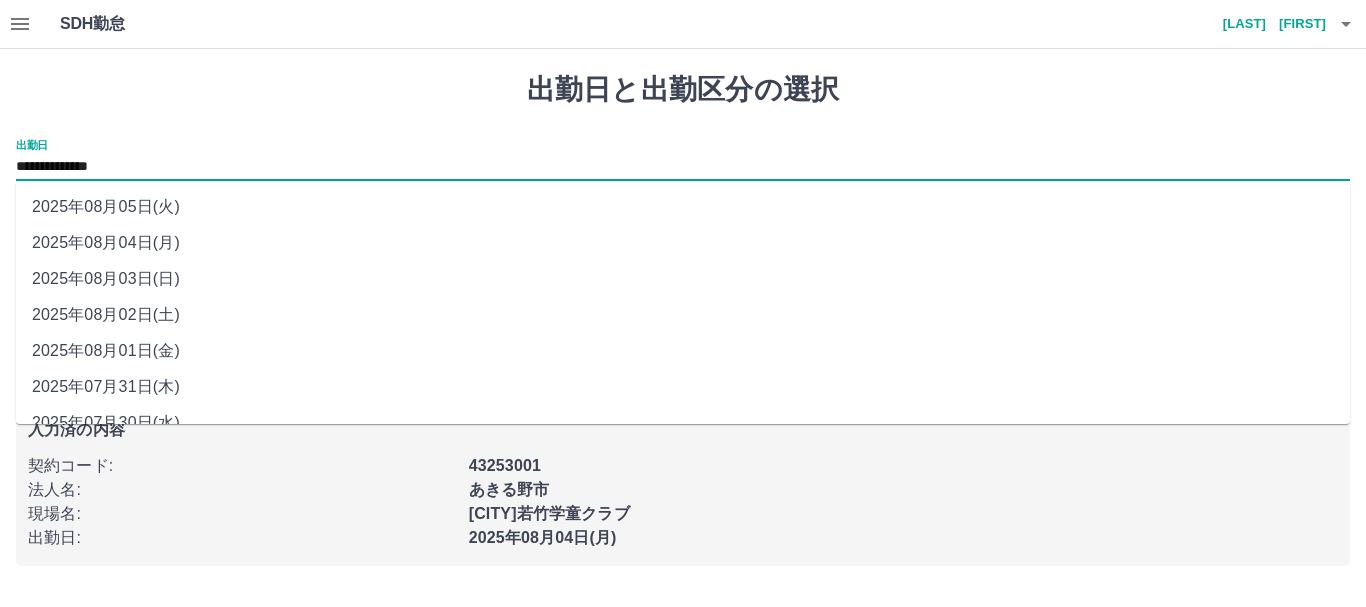 click on "**********" at bounding box center [683, 167] 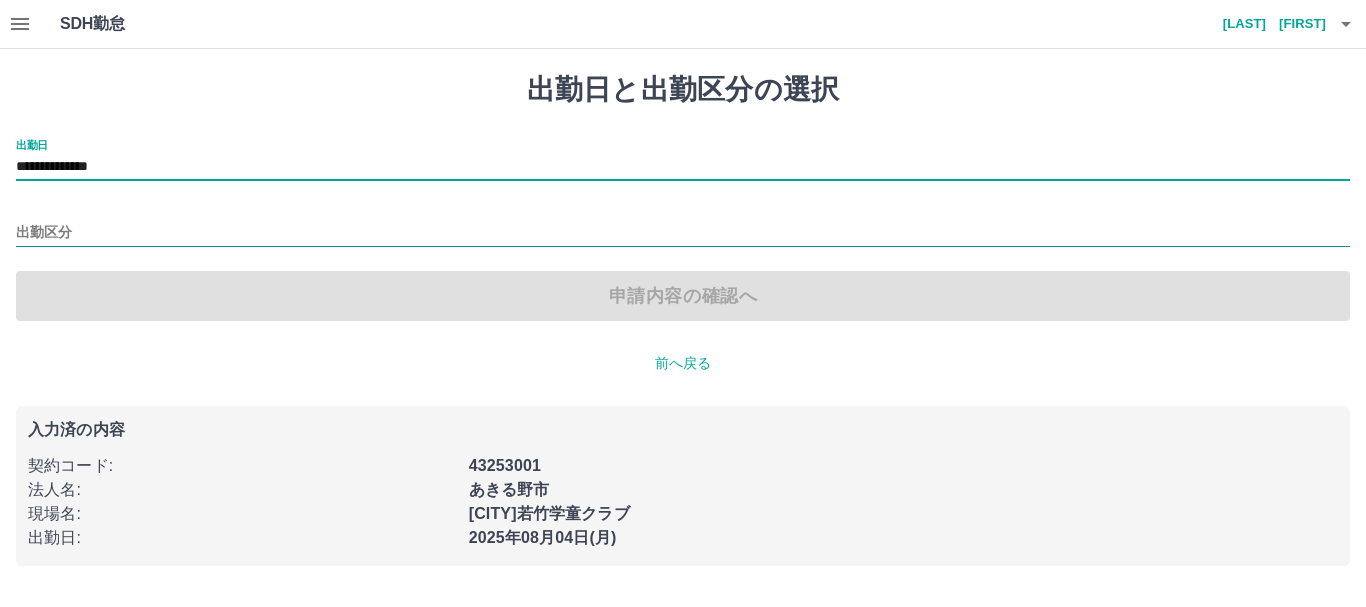 click on "出勤区分" at bounding box center [683, 233] 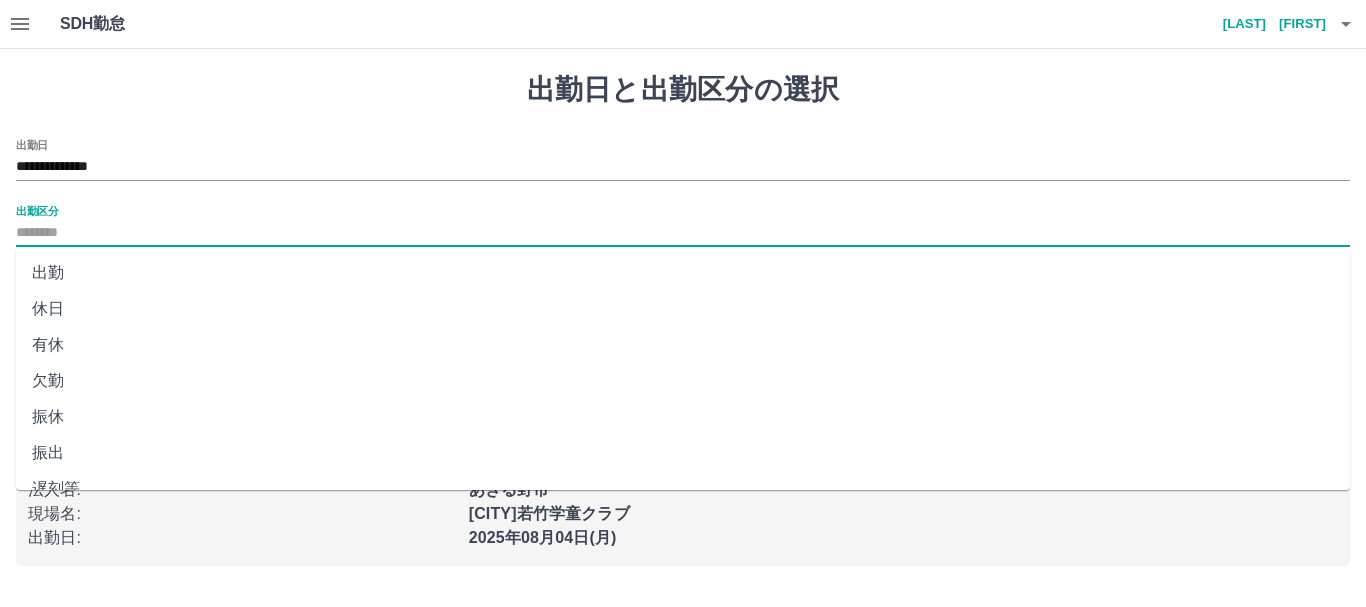 click on "出勤" at bounding box center [683, 273] 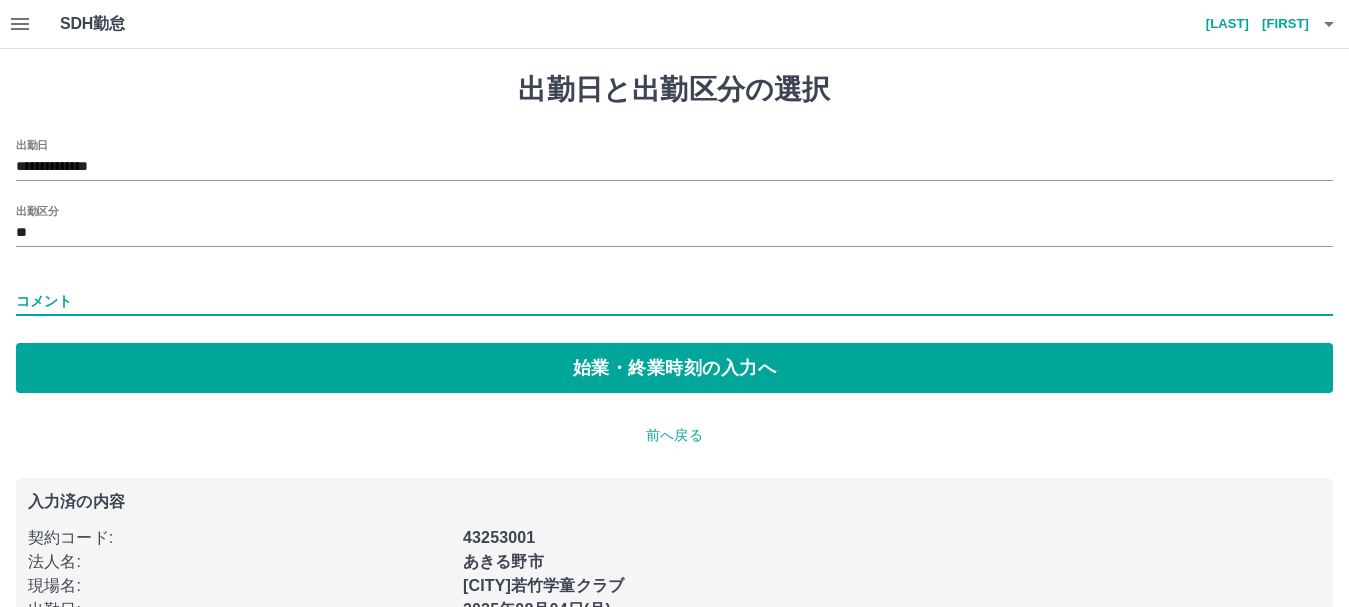 click on "コメント" at bounding box center (674, 301) 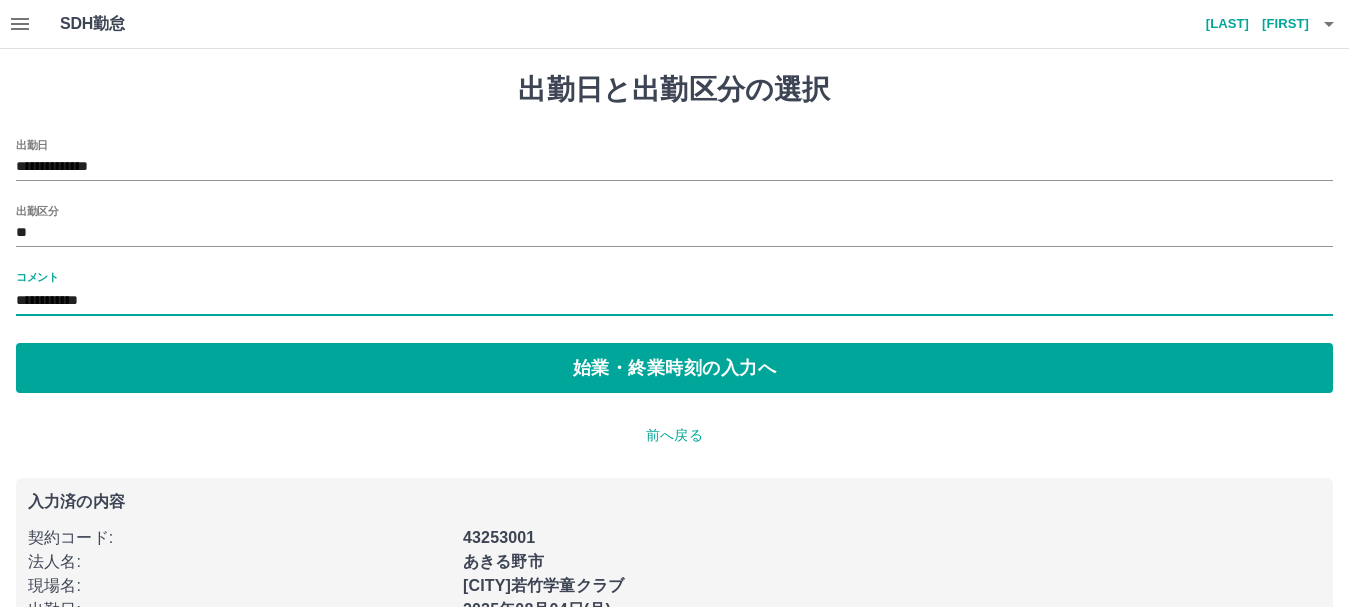 click on "**********" at bounding box center (674, 301) 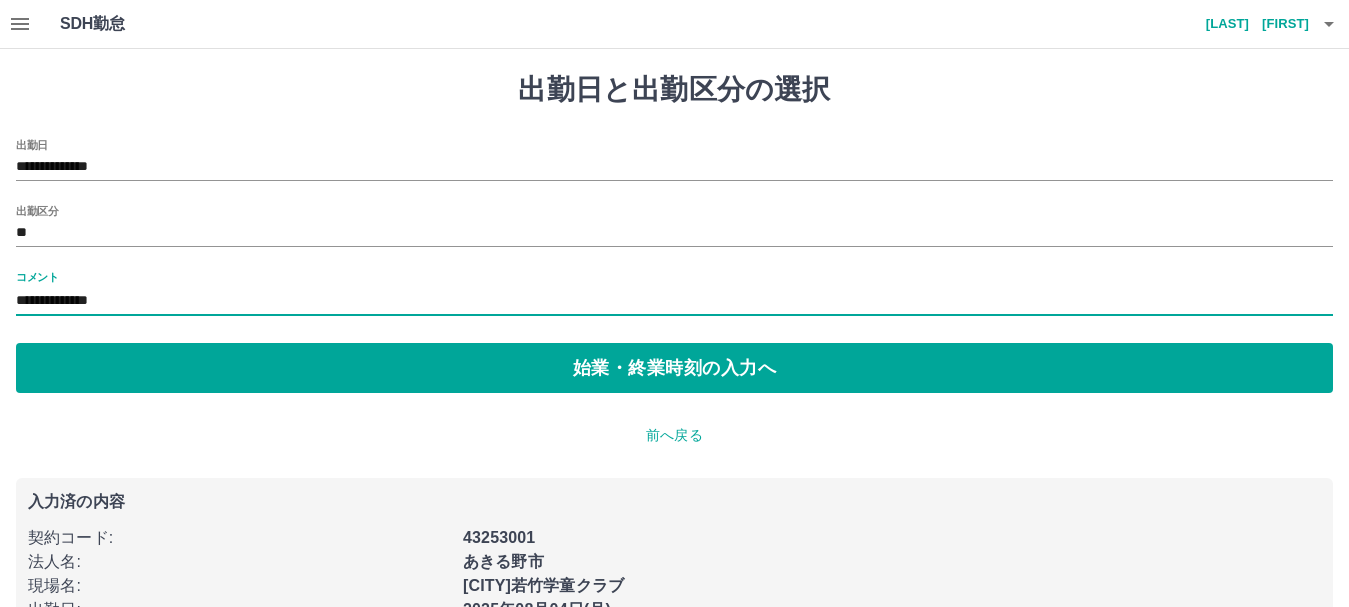 click on "**********" at bounding box center [674, 301] 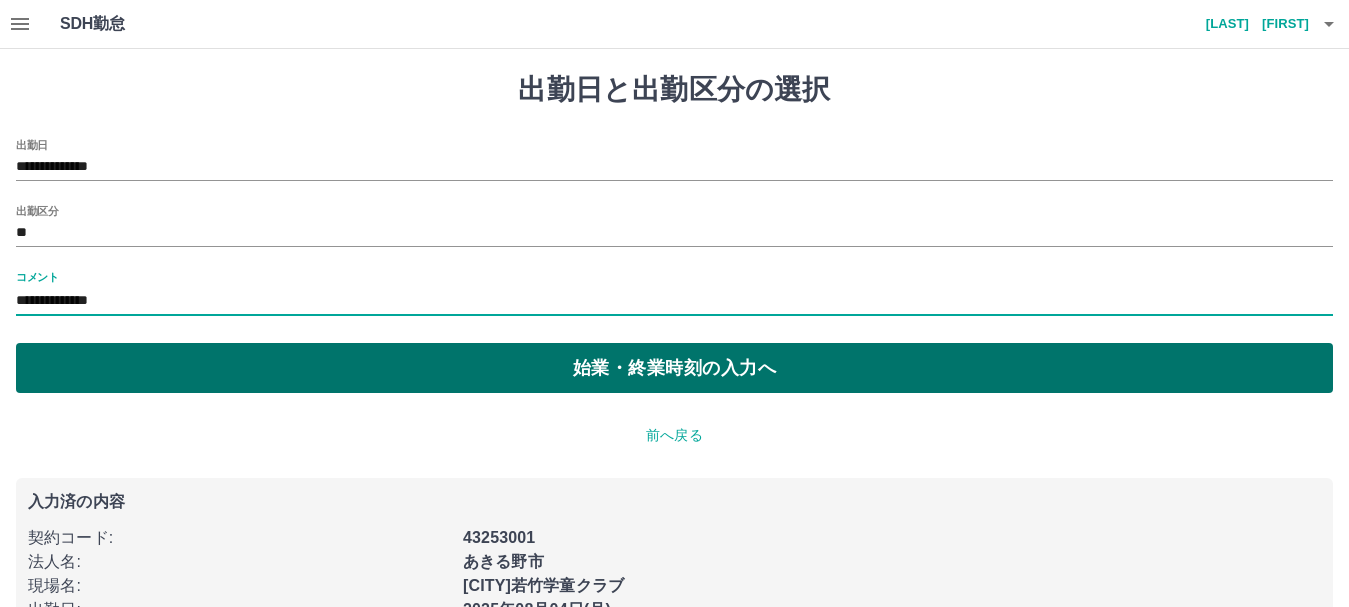 type on "**********" 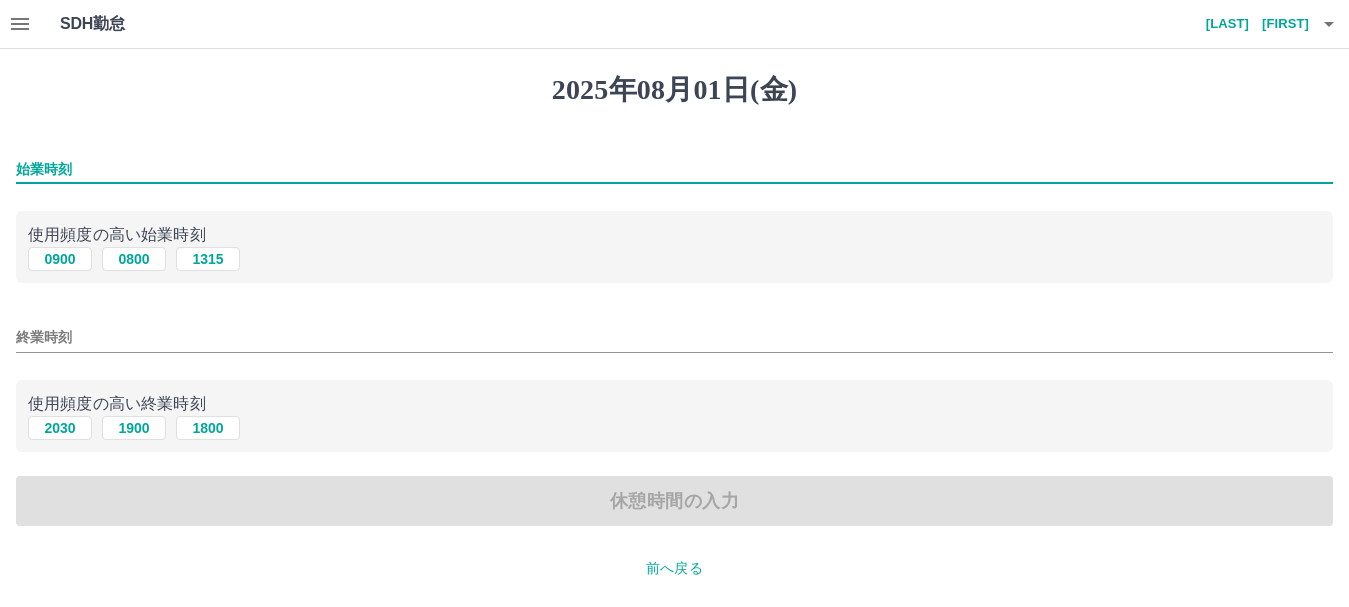 click on "始業時刻" at bounding box center [674, 169] 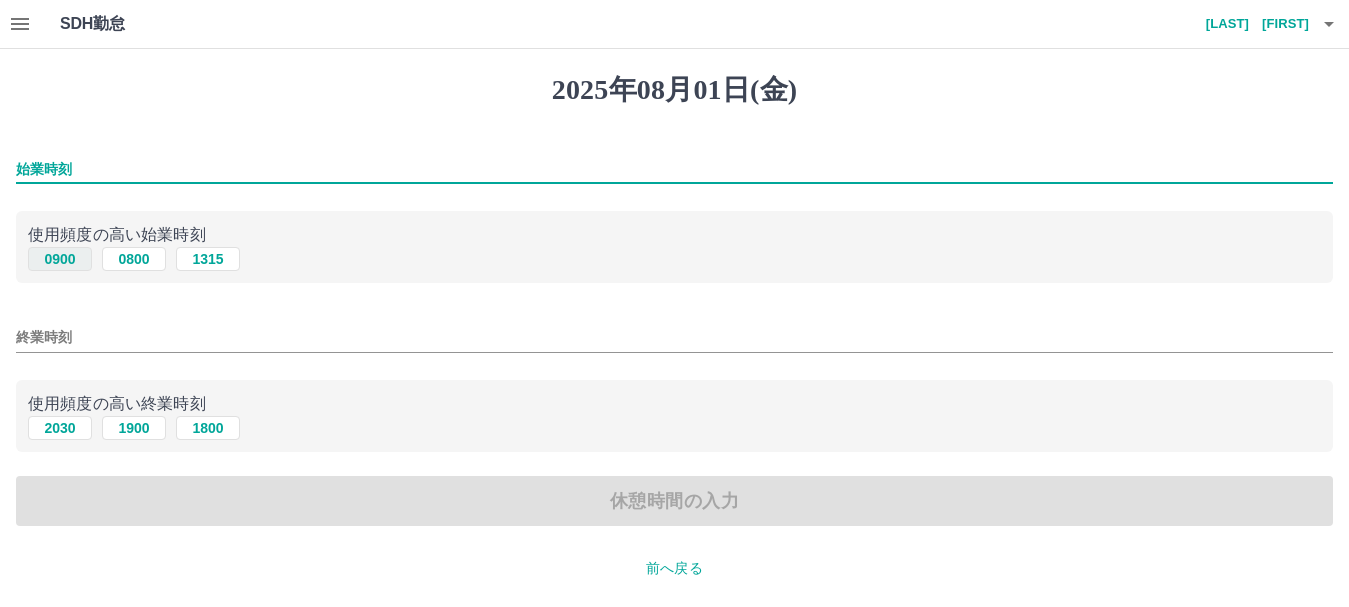 click on "0900" at bounding box center [60, 259] 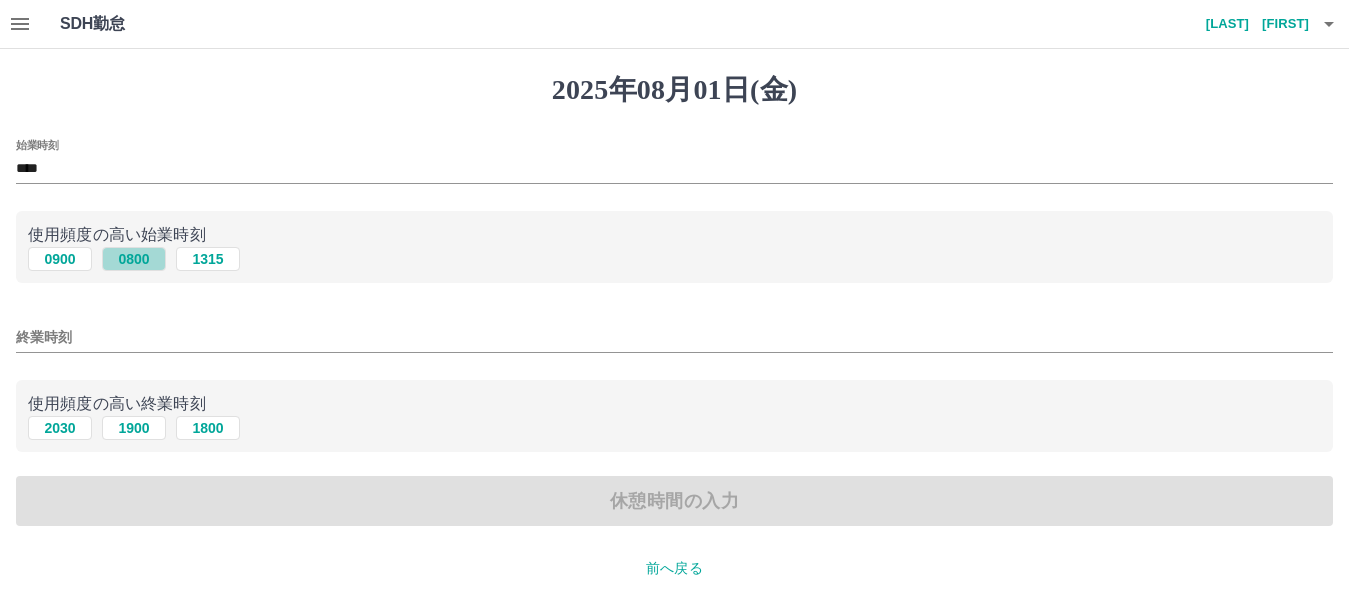 click on "0800" at bounding box center (134, 259) 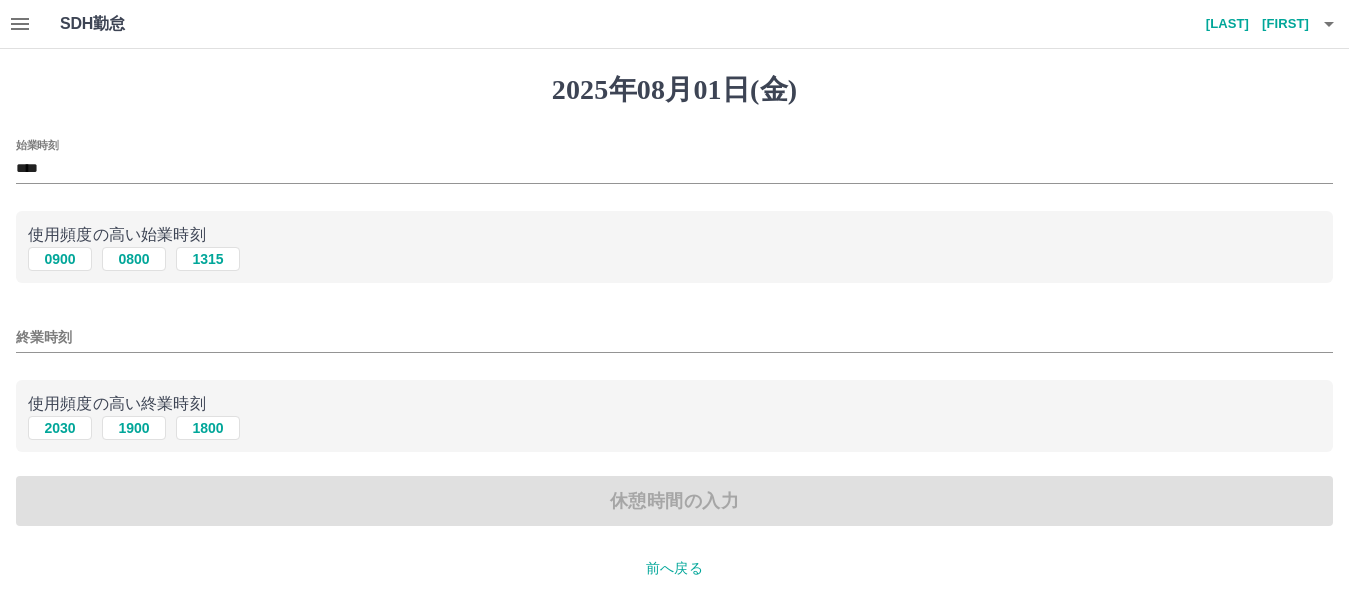 click on "終業時刻" at bounding box center [674, 337] 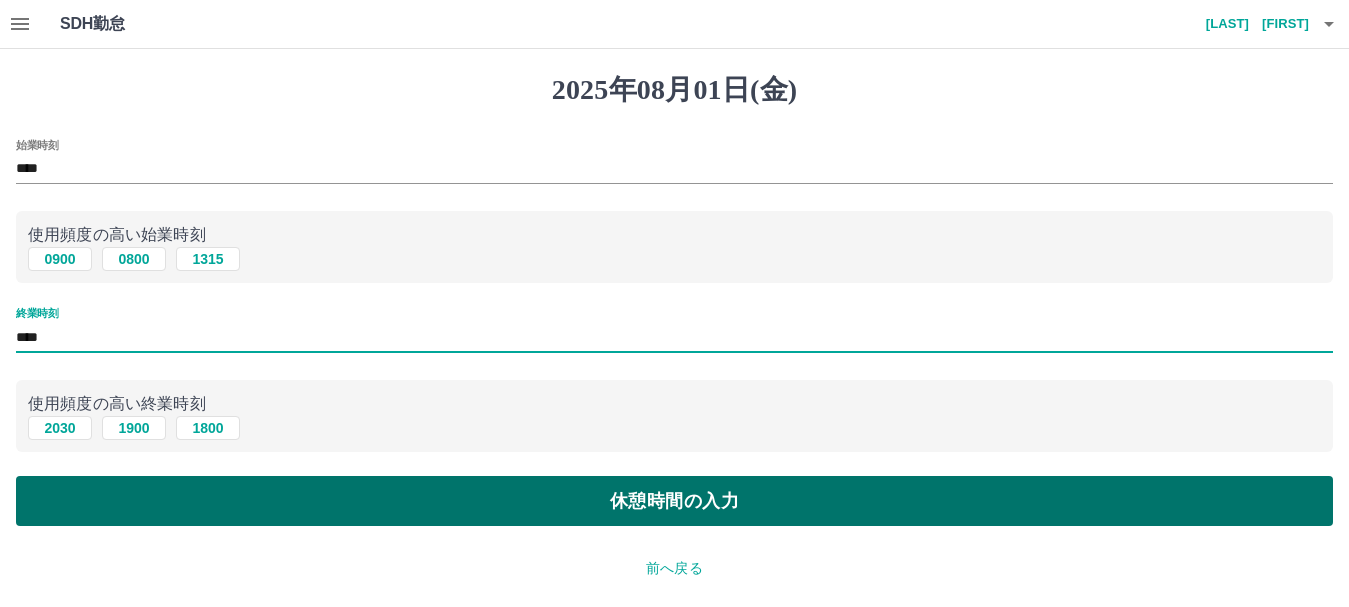 type on "****" 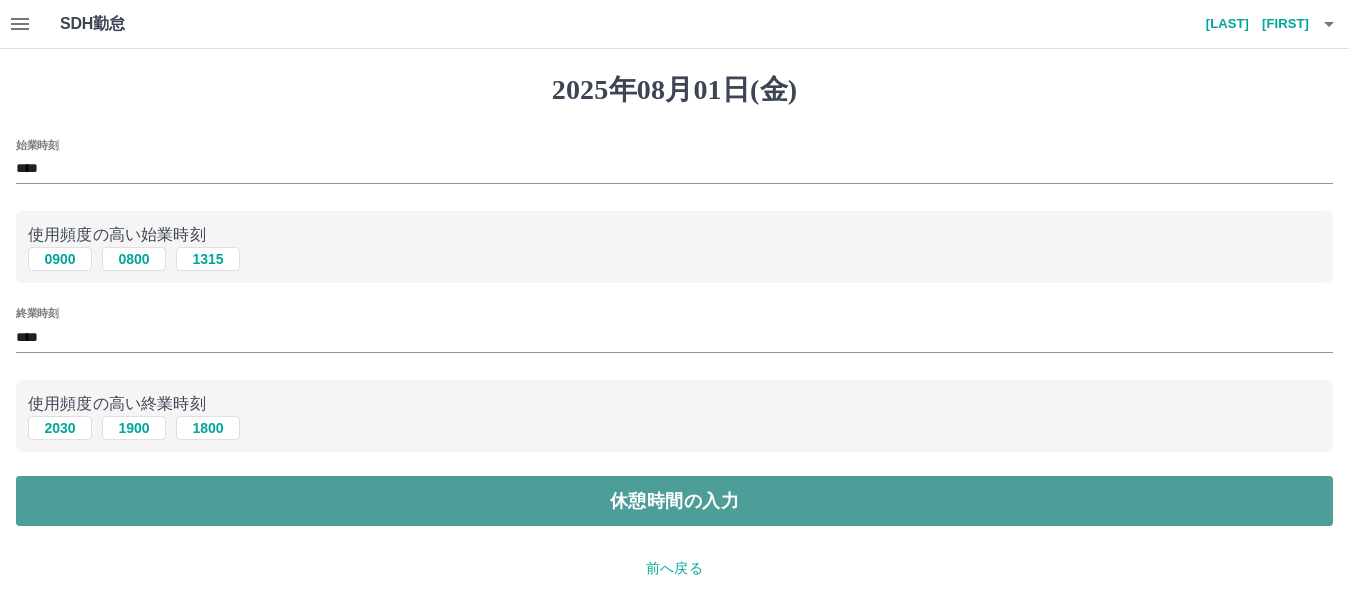 click on "休憩時間の入力" at bounding box center [674, 501] 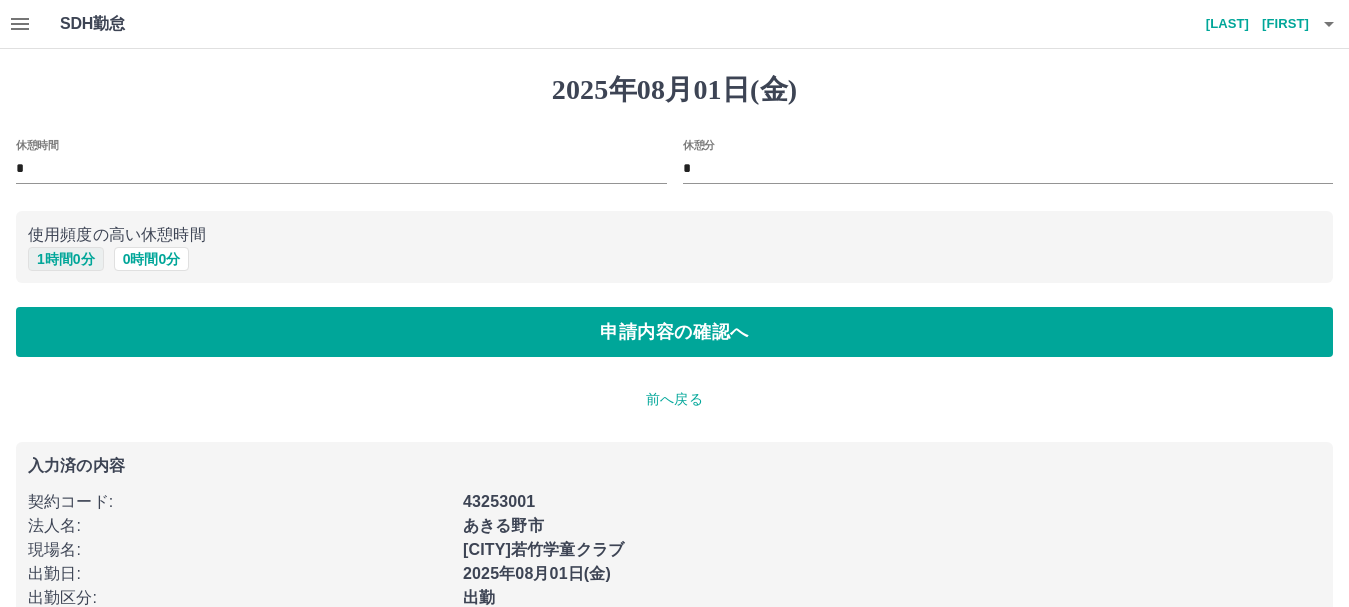click on "1 時間 0 分" at bounding box center (66, 259) 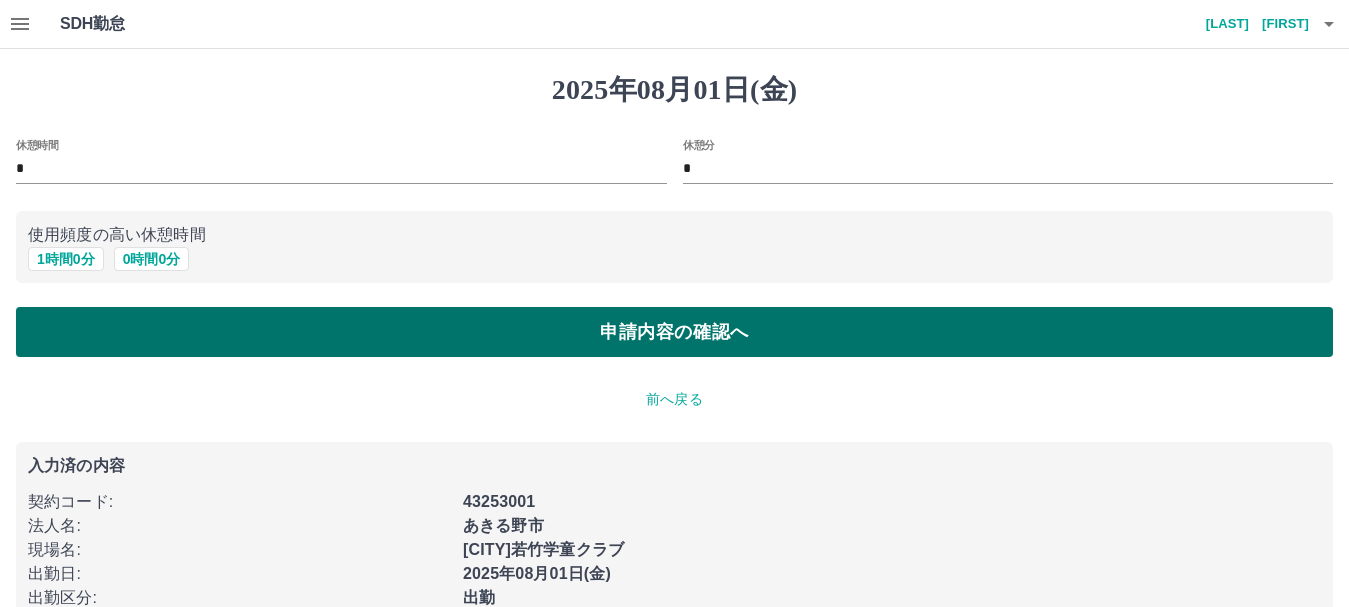 click on "申請内容の確認へ" at bounding box center [674, 332] 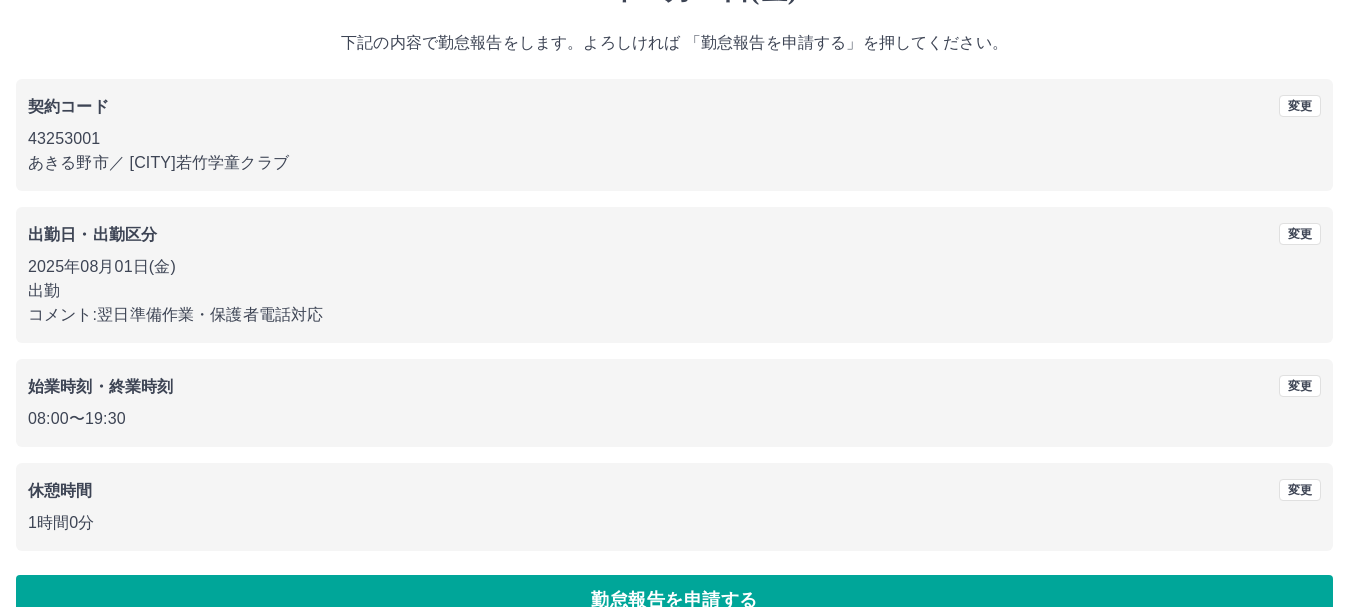 scroll, scrollTop: 142, scrollLeft: 0, axis: vertical 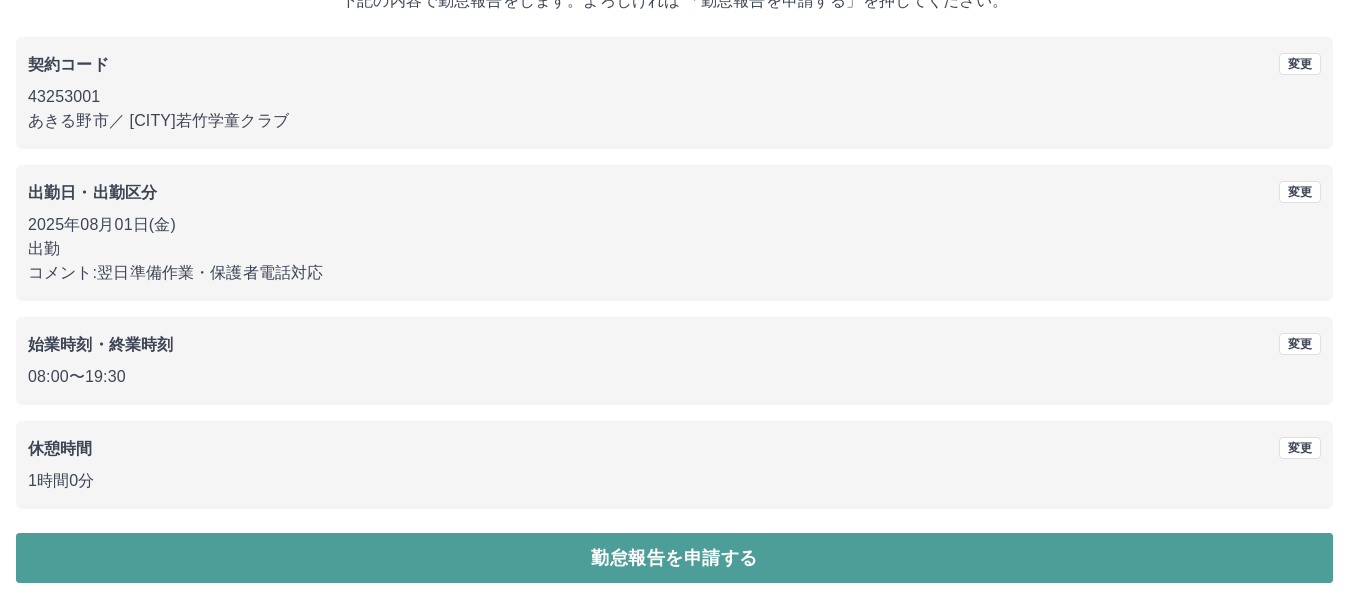click on "勤怠報告を申請する" at bounding box center [674, 558] 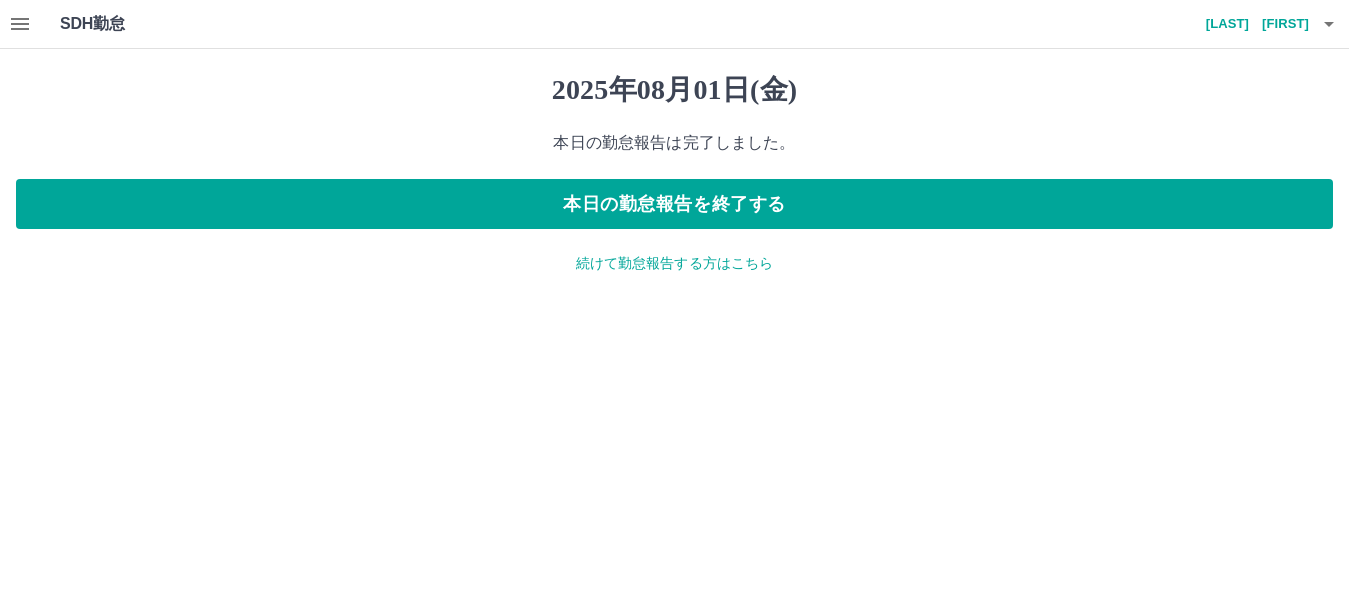 scroll, scrollTop: 0, scrollLeft: 0, axis: both 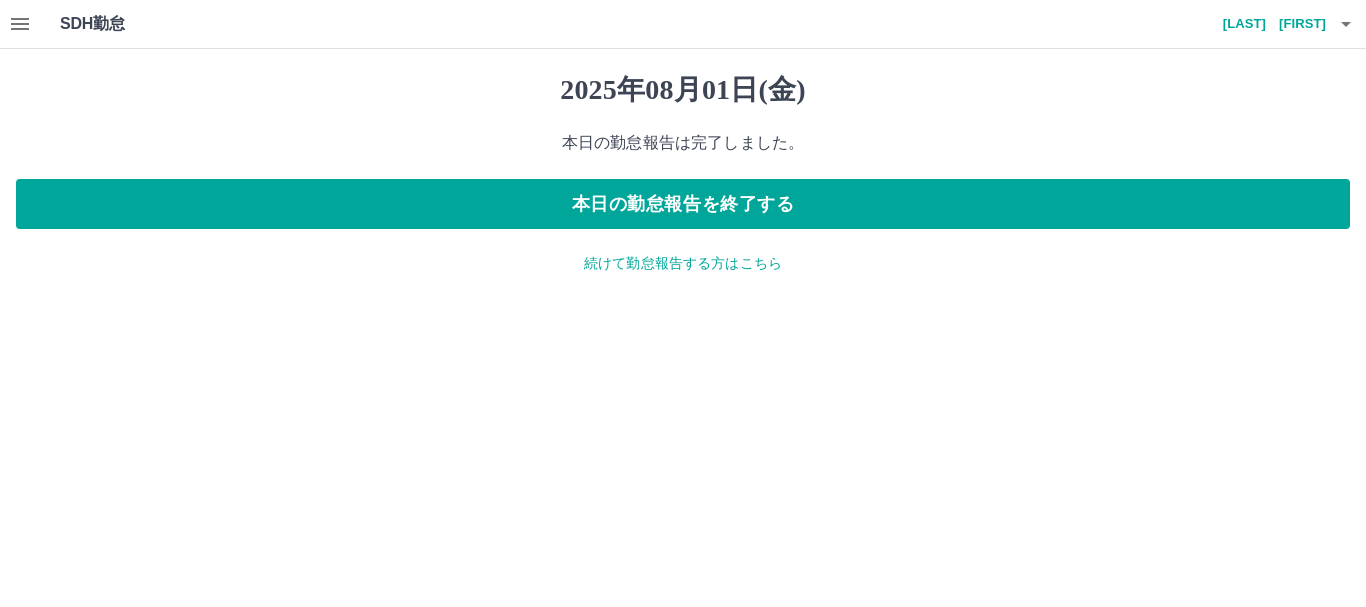 click on "続けて勤怠報告する方はこちら" at bounding box center (683, 263) 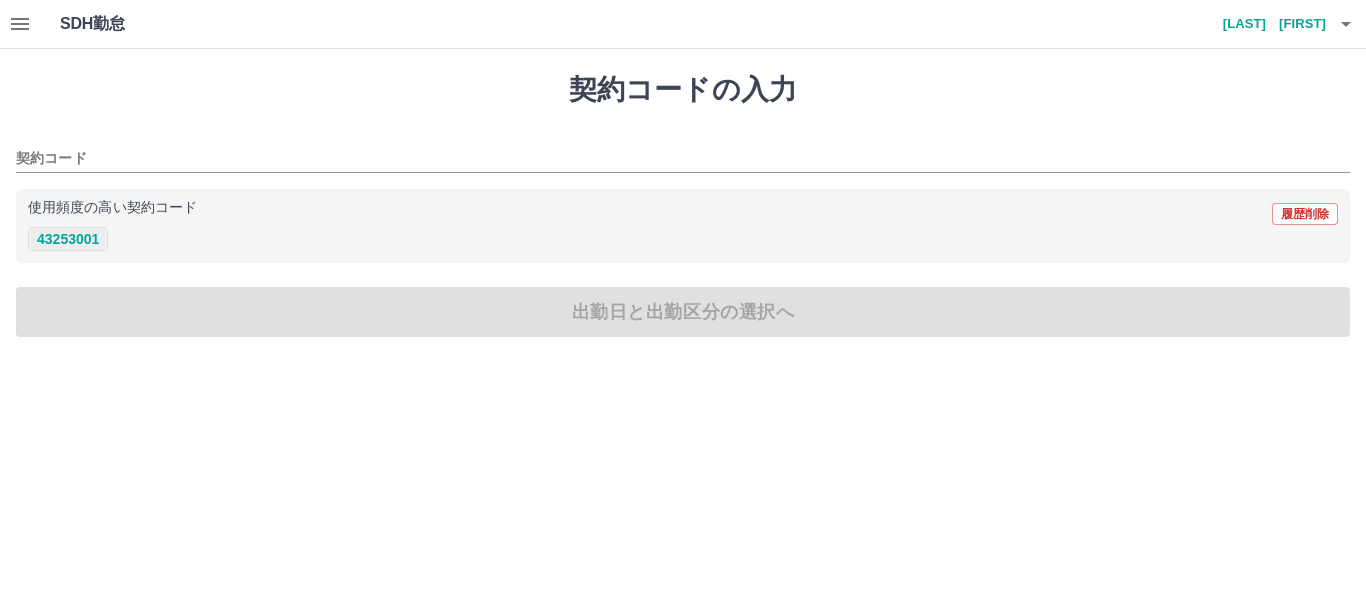 click on "43253001" at bounding box center (68, 239) 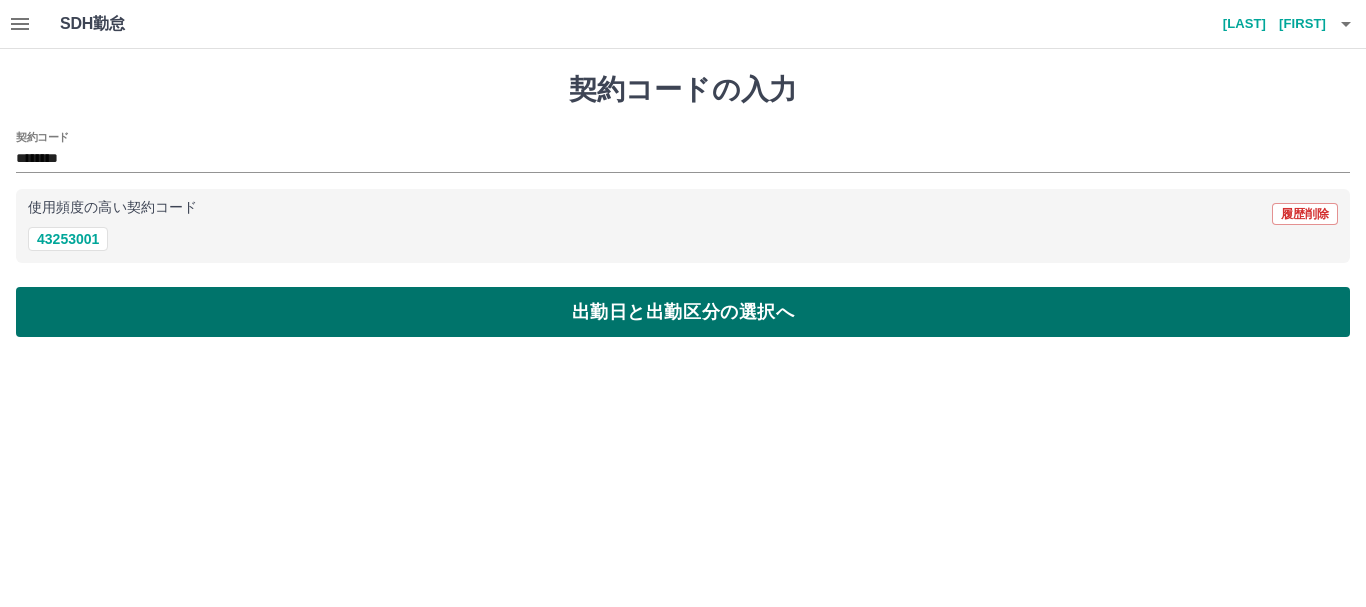 click on "出勤日と出勤区分の選択へ" at bounding box center [683, 312] 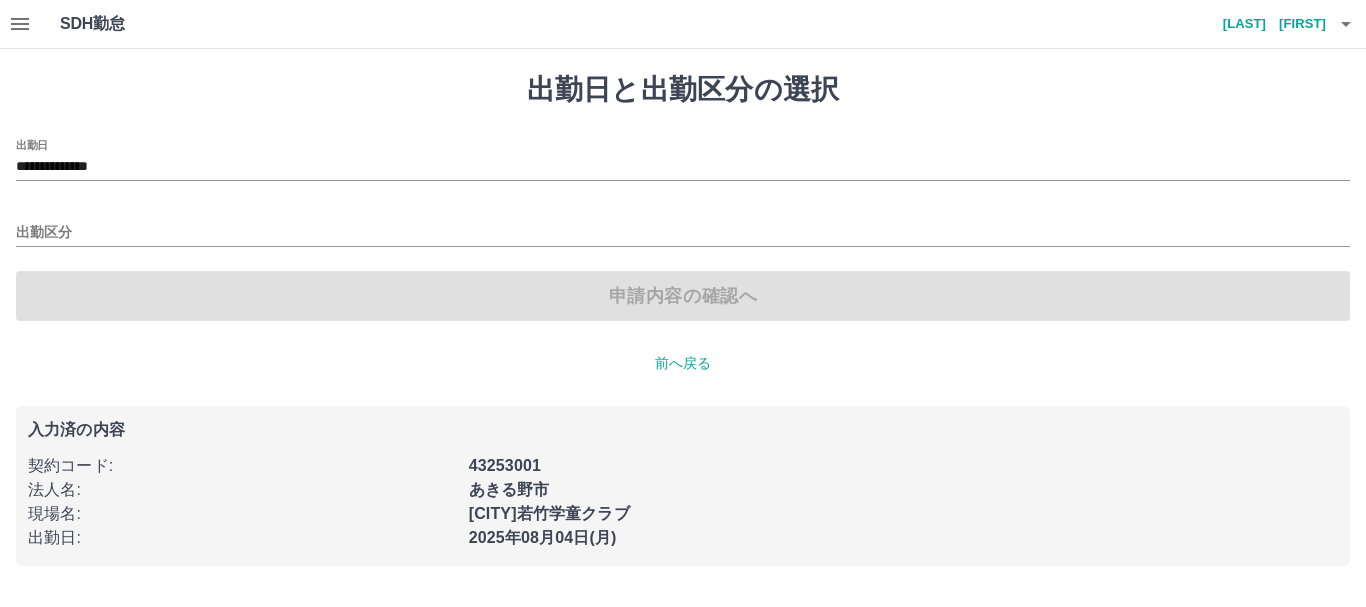 click on "出勤区分" at bounding box center (683, 226) 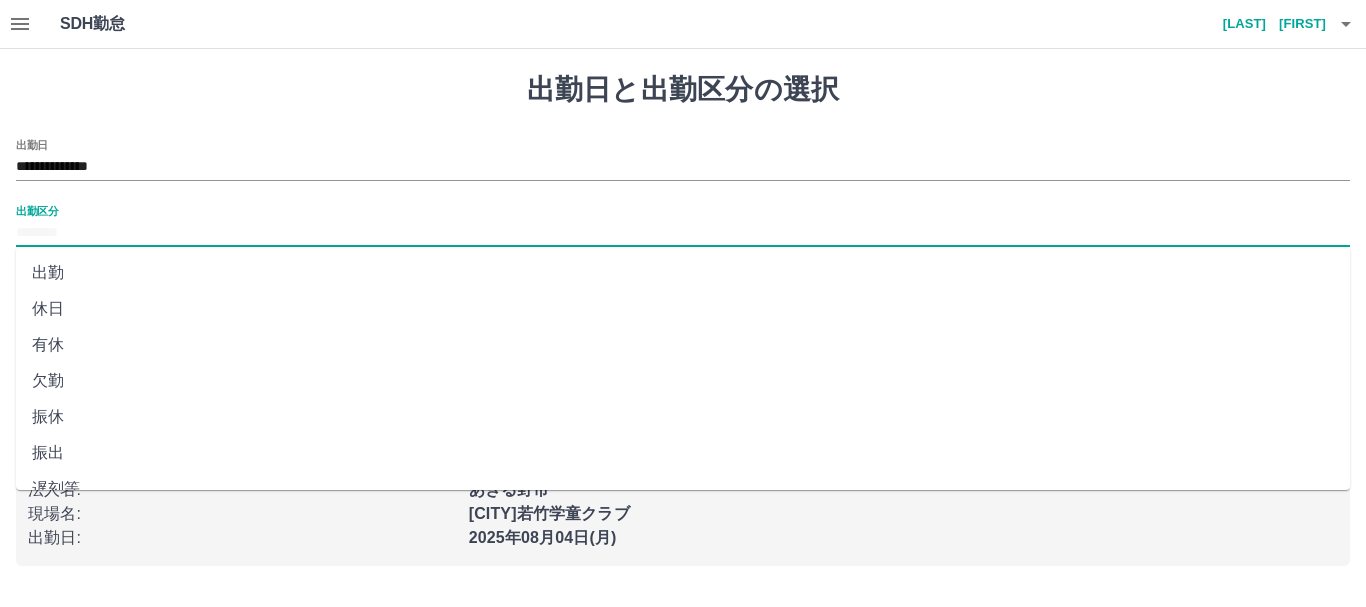click on "出勤区分" at bounding box center [683, 233] 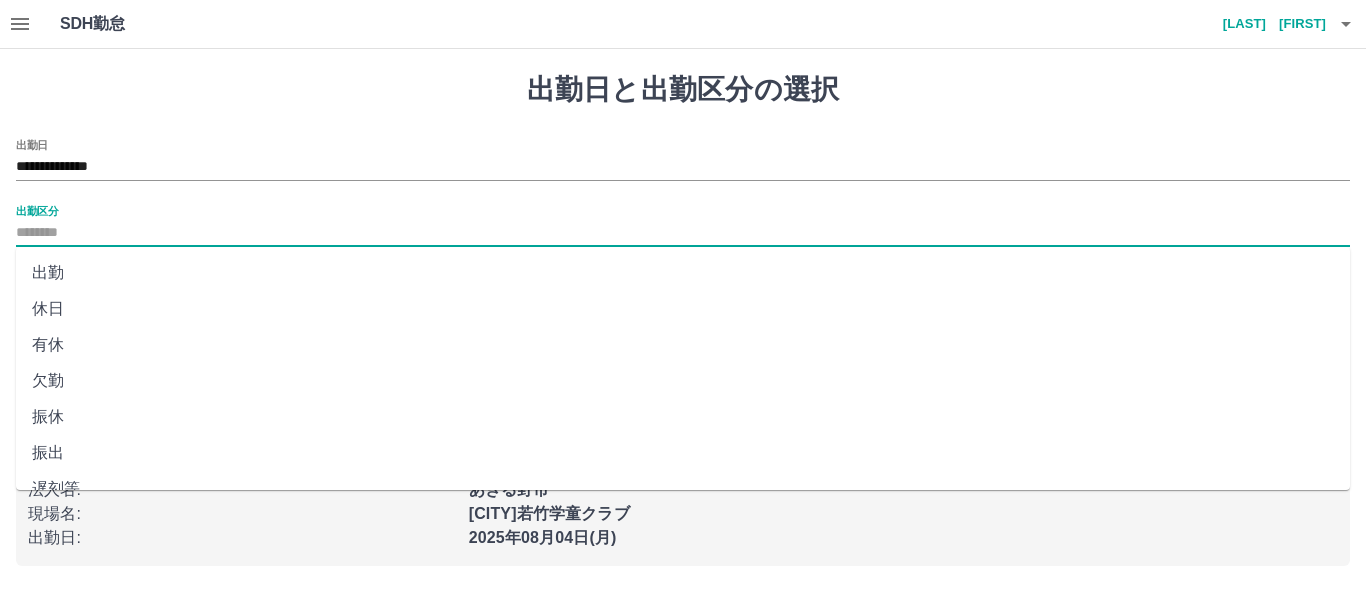 click on "振出" at bounding box center (683, 453) 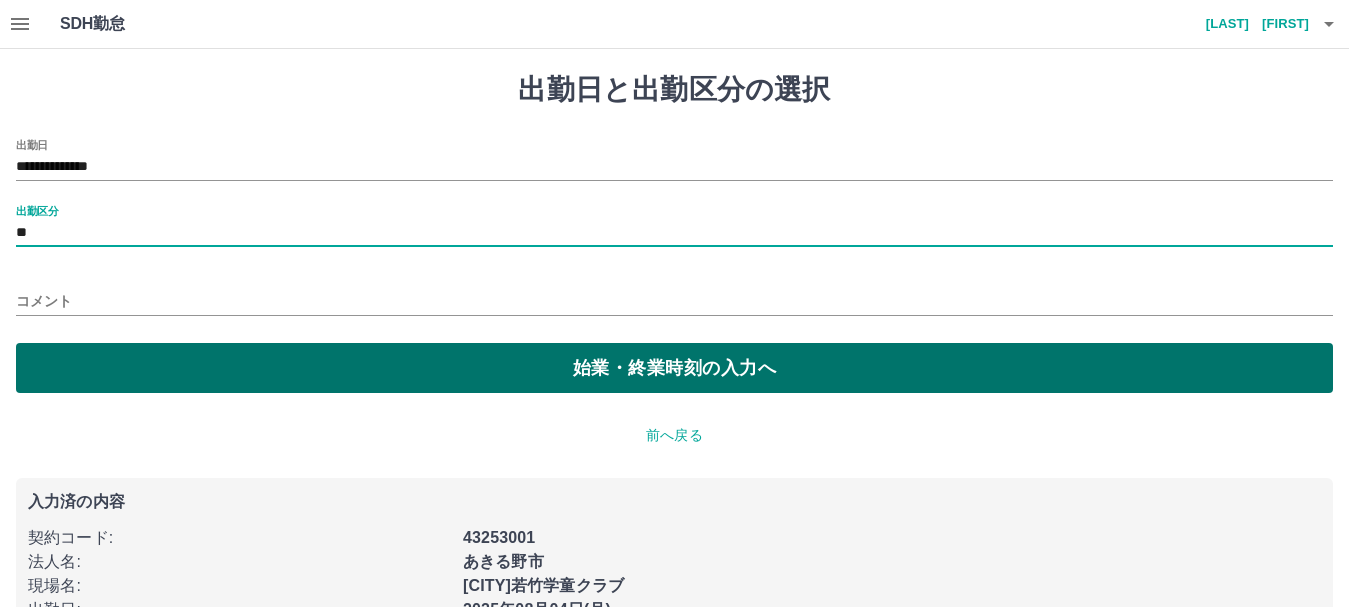 click on "始業・終業時刻の入力へ" at bounding box center [674, 368] 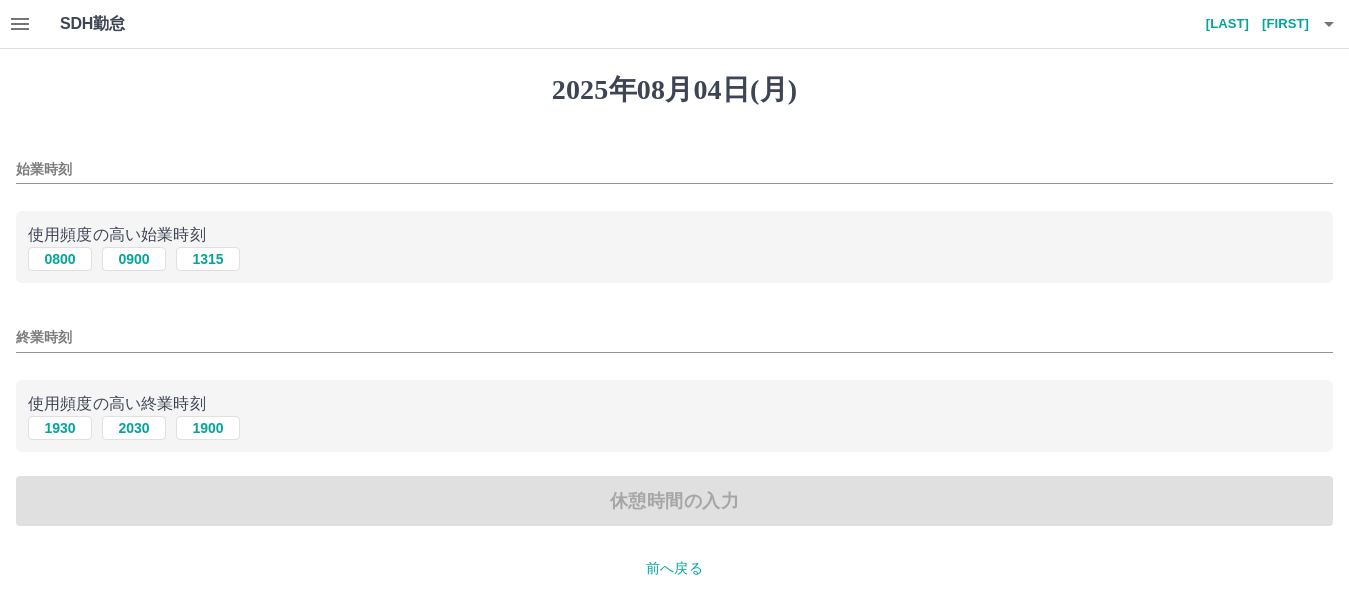 click on "始業時刻" at bounding box center (674, 169) 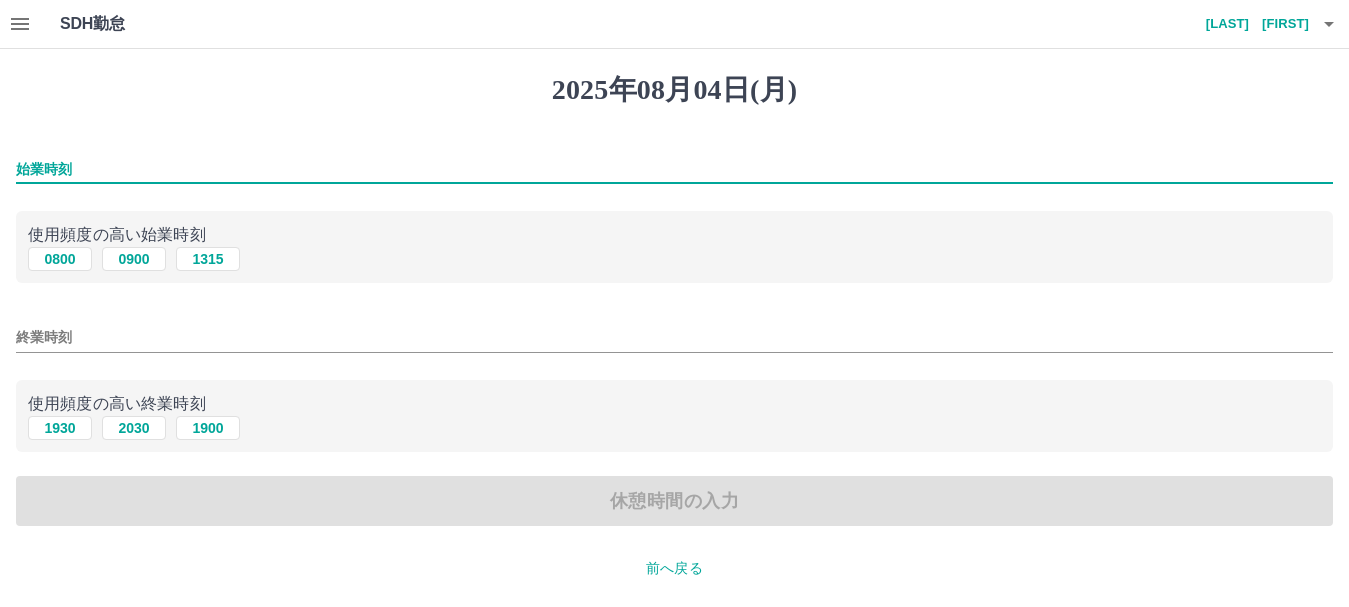 type on "****" 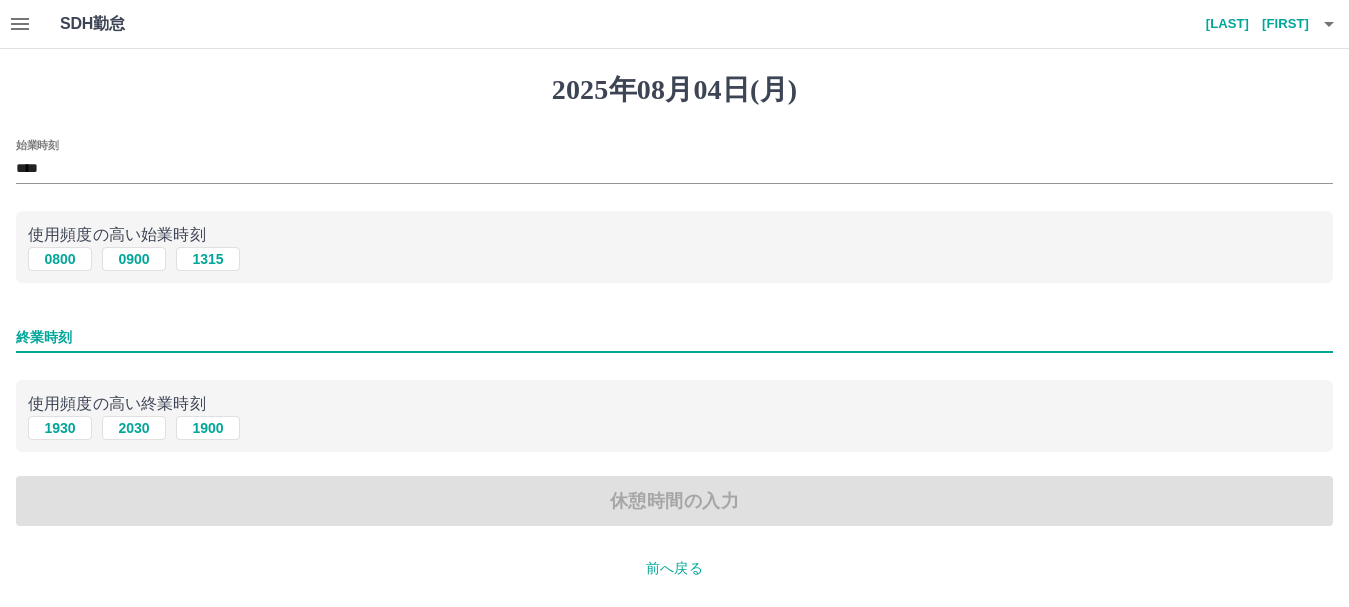 click on "終業時刻" at bounding box center (674, 337) 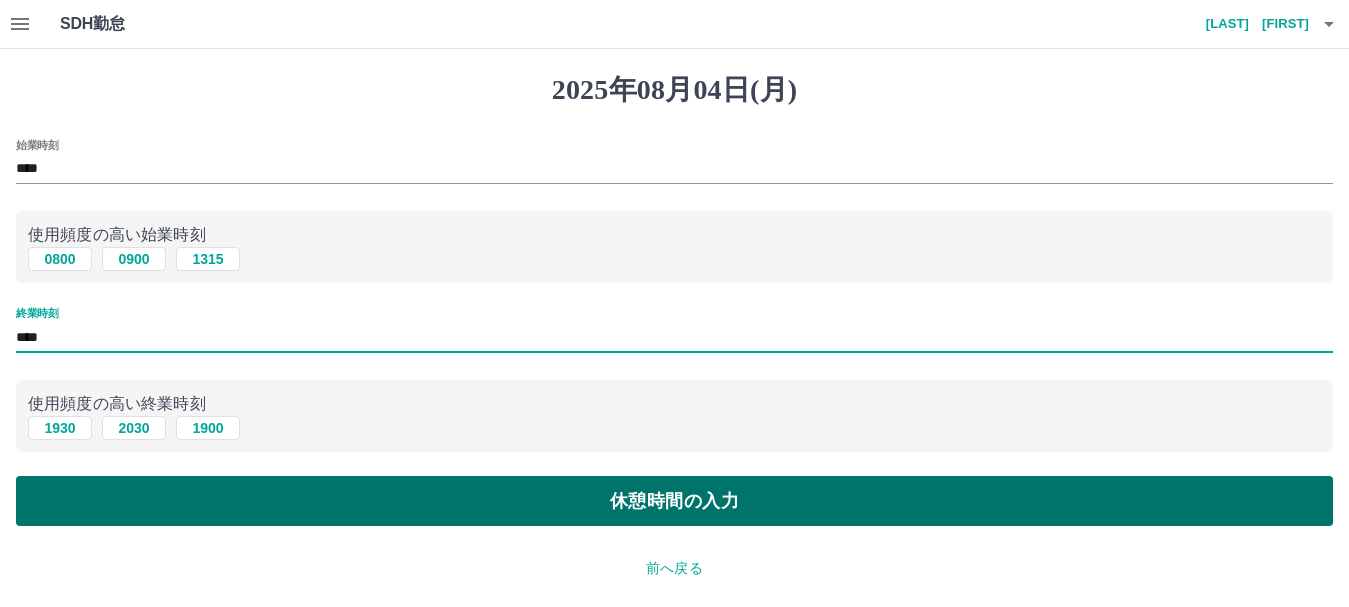 type on "****" 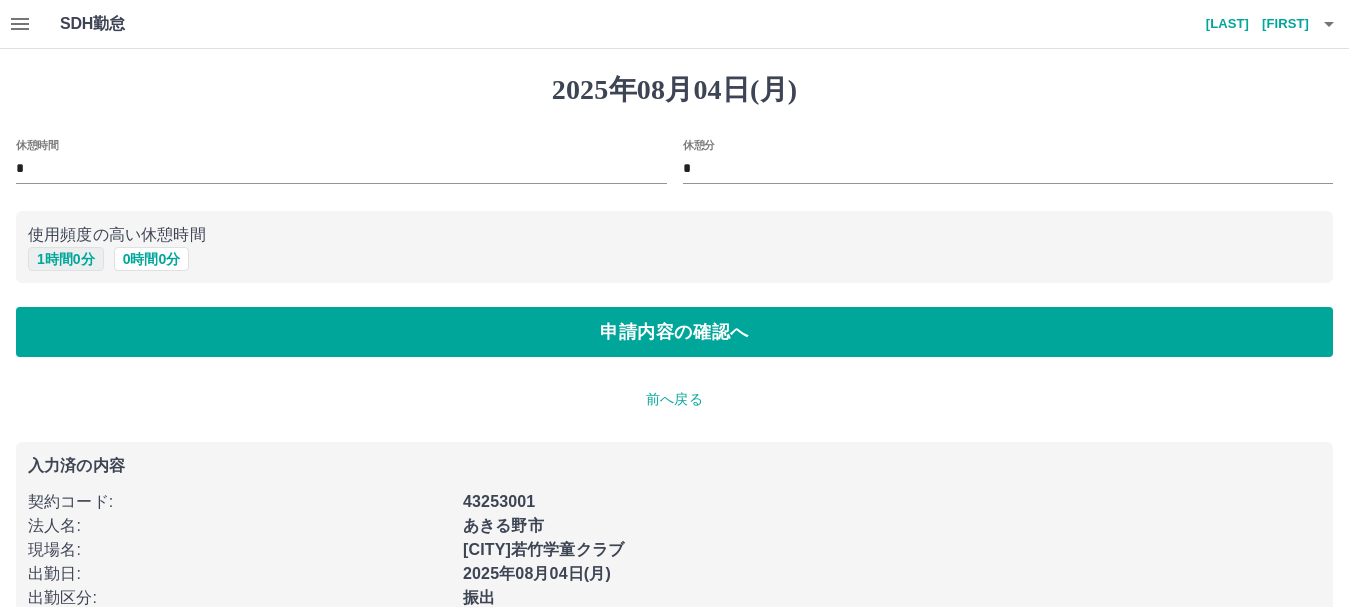 click on "1 時間 0 分" at bounding box center (66, 259) 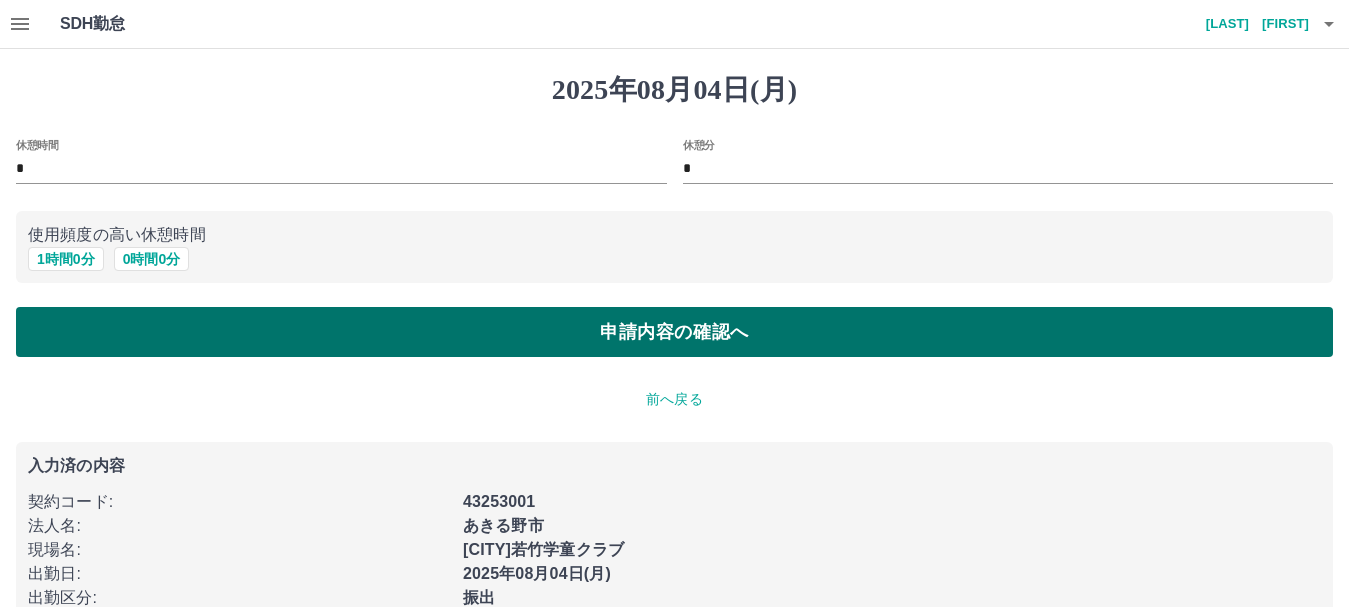 click on "申請内容の確認へ" at bounding box center (674, 332) 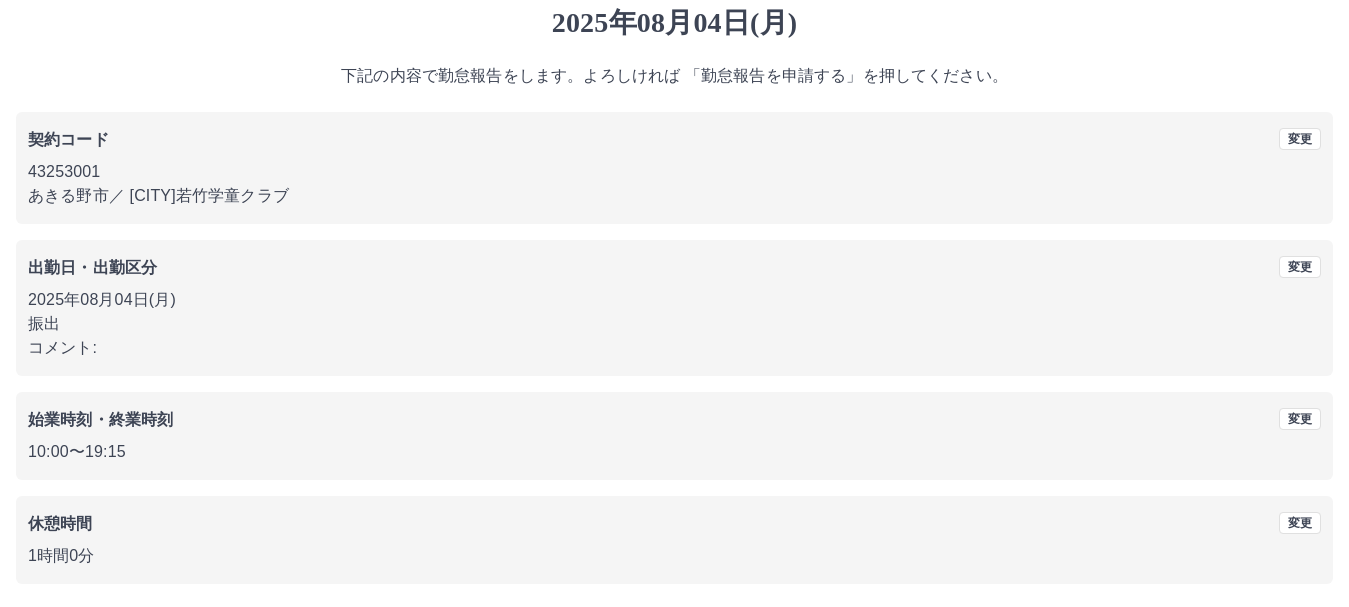 scroll, scrollTop: 142, scrollLeft: 0, axis: vertical 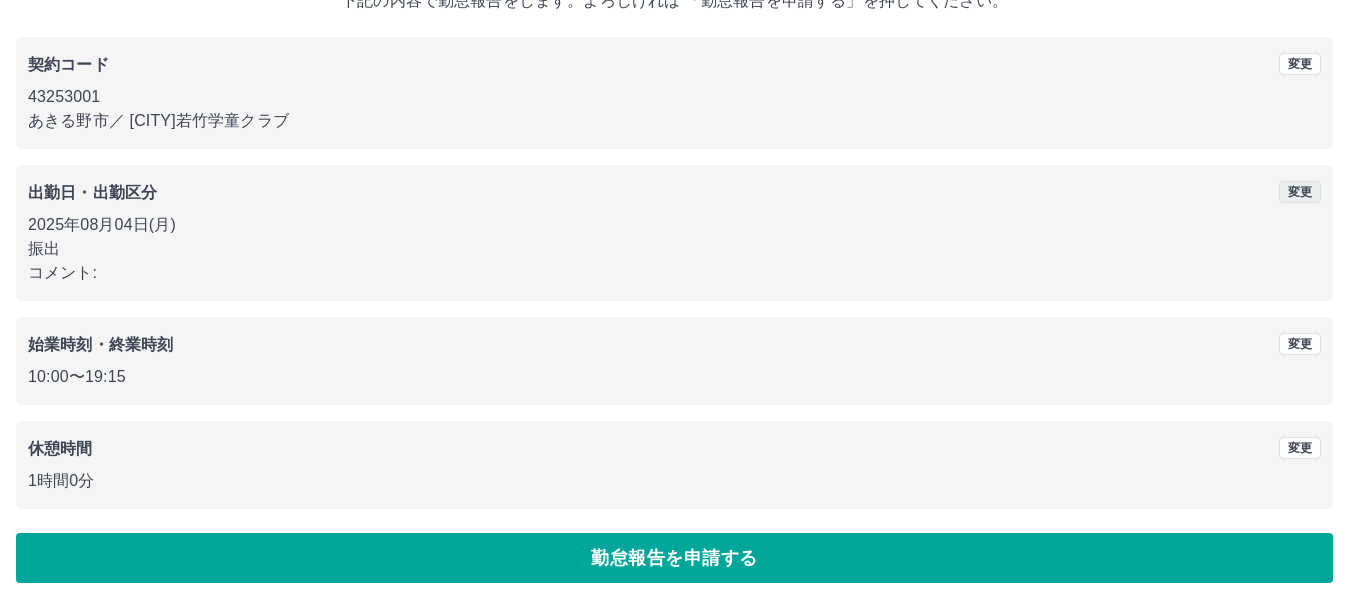 click on "変更" at bounding box center (1300, 192) 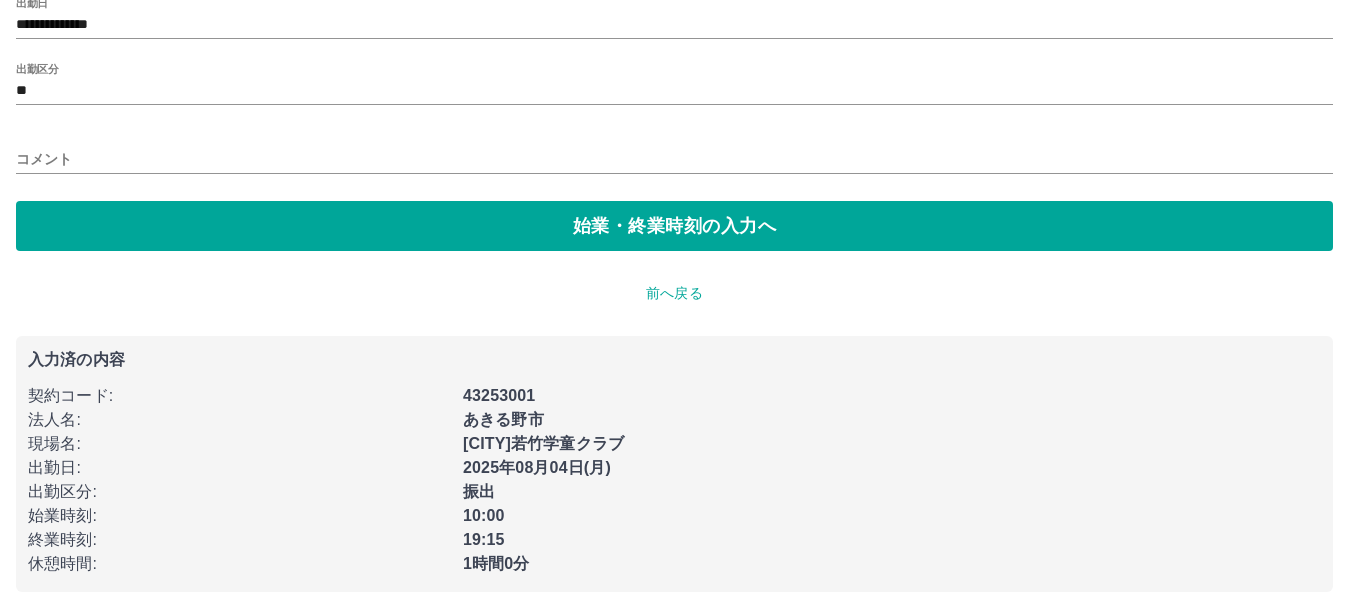 scroll, scrollTop: 0, scrollLeft: 0, axis: both 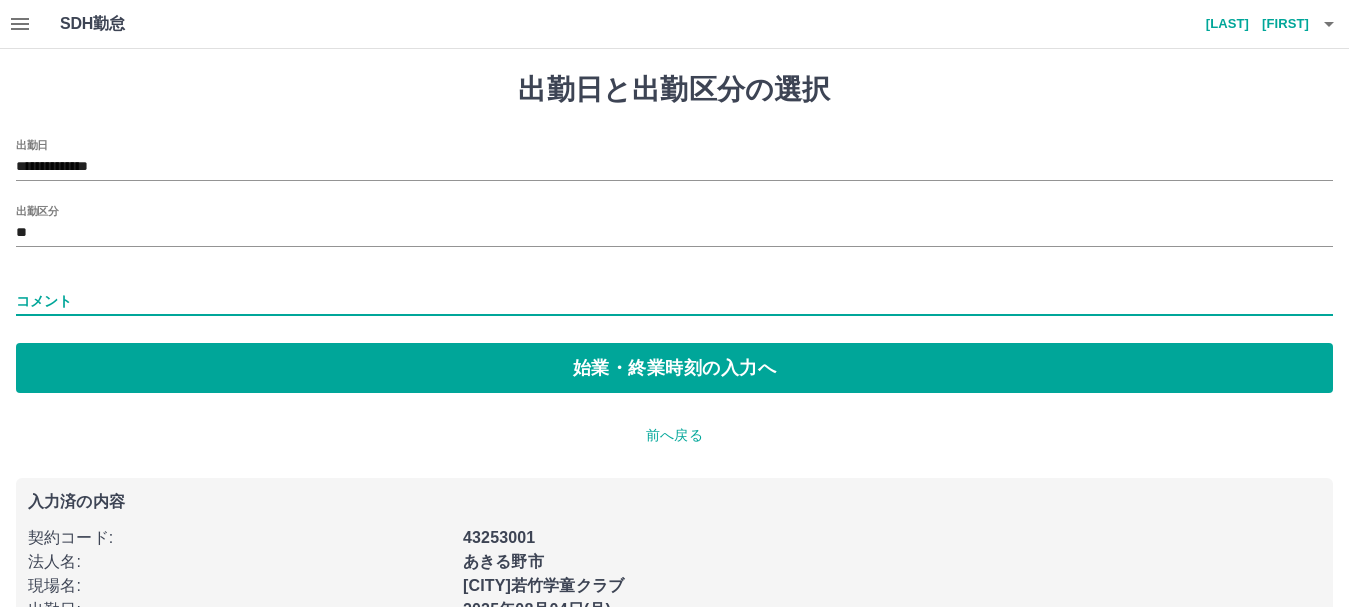 click on "コメント" at bounding box center (674, 301) 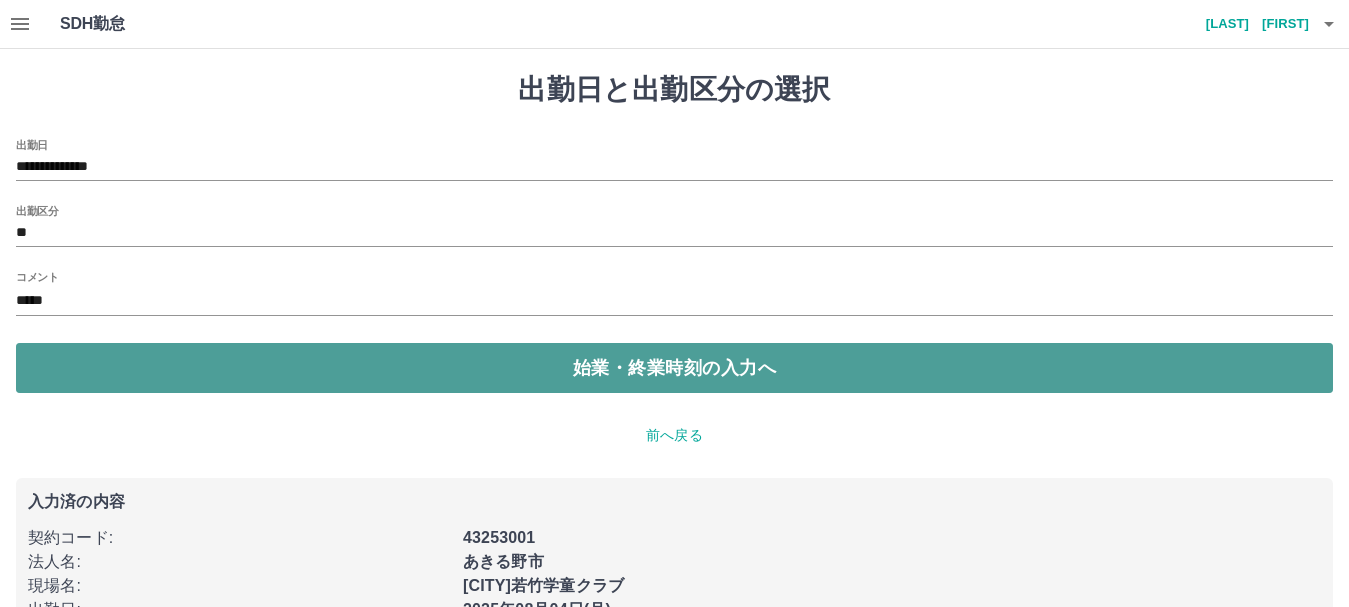 click on "始業・終業時刻の入力へ" at bounding box center [674, 368] 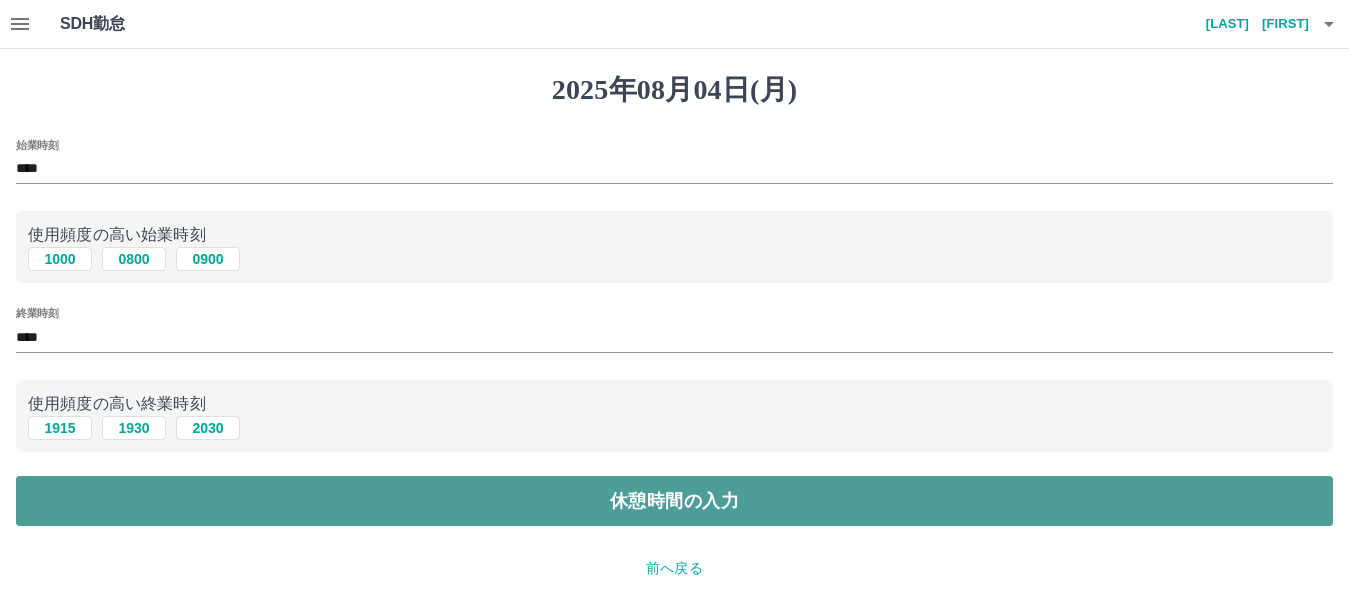 click on "休憩時間の入力" at bounding box center [674, 501] 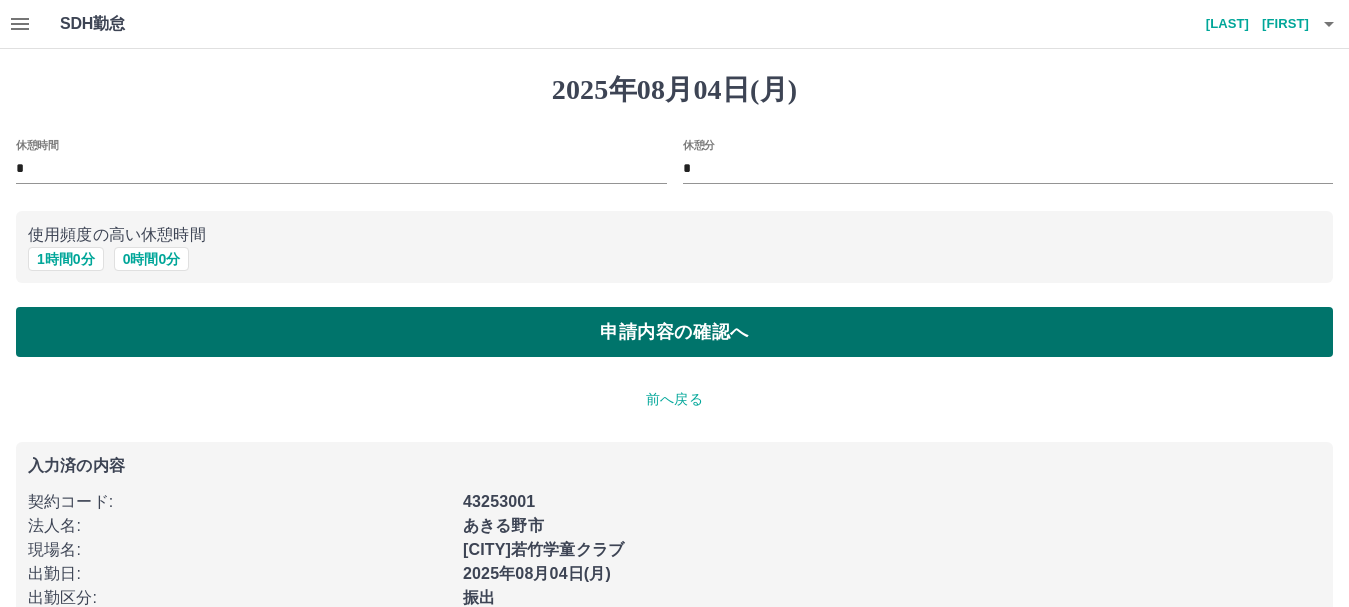 click on "申請内容の確認へ" at bounding box center [674, 332] 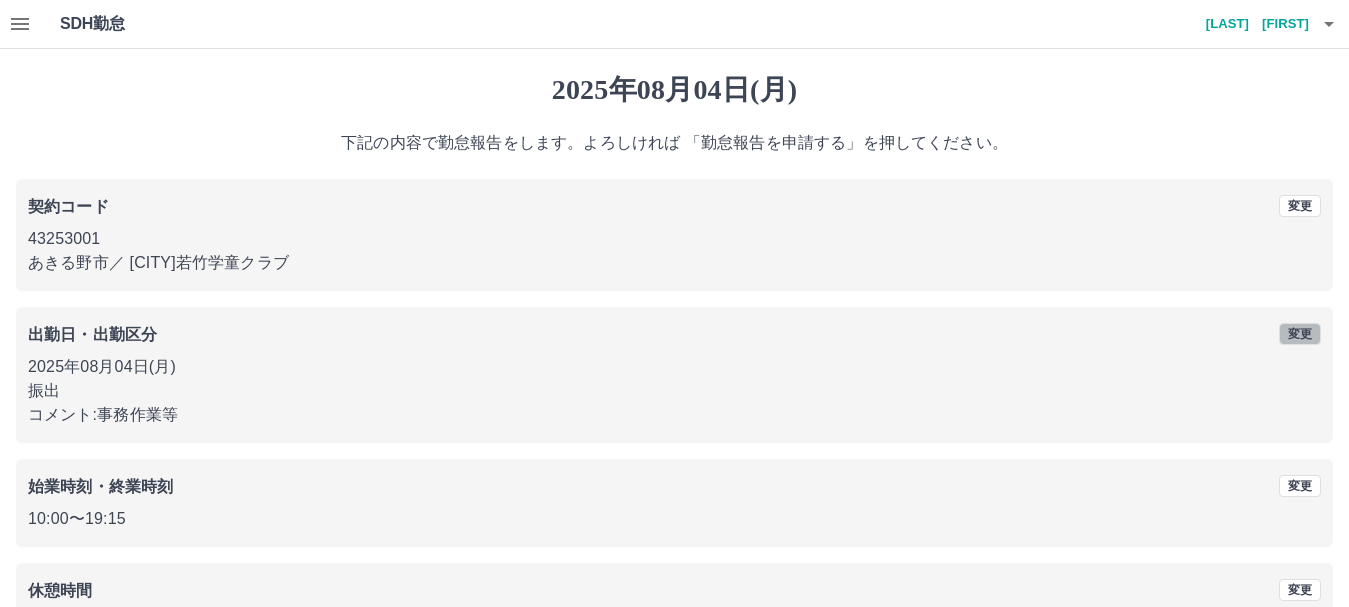 click on "変更" at bounding box center (1300, 334) 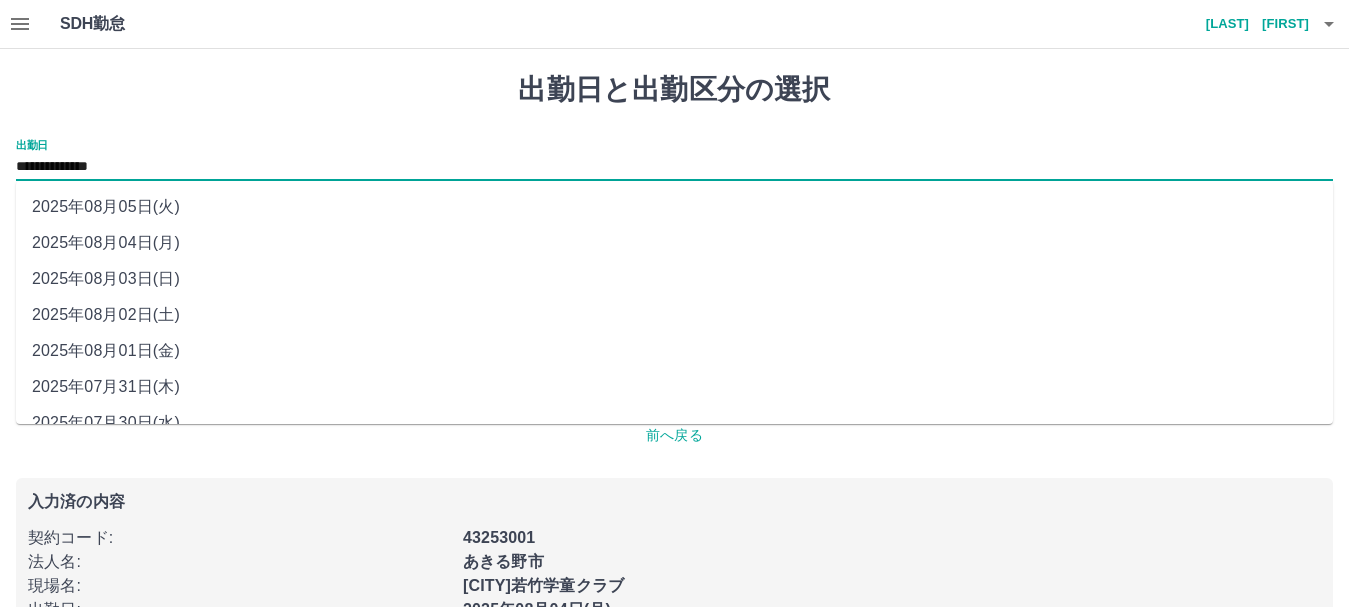 click on "**********" at bounding box center (674, 167) 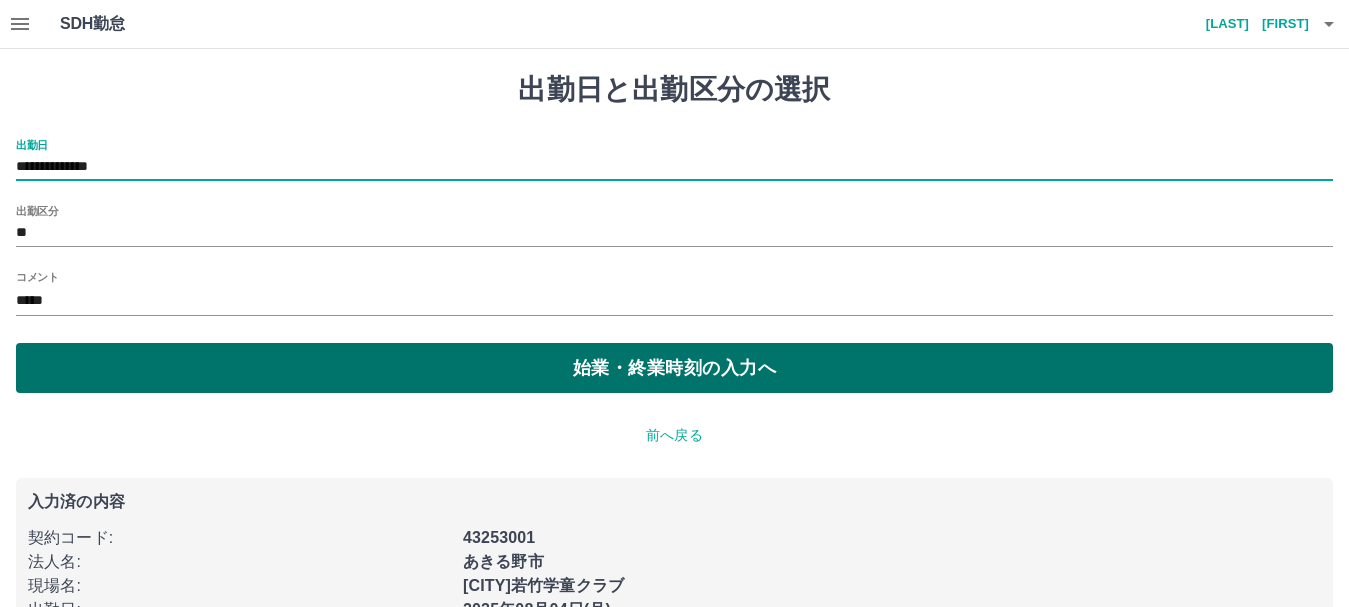 click on "始業・終業時刻の入力へ" at bounding box center [674, 368] 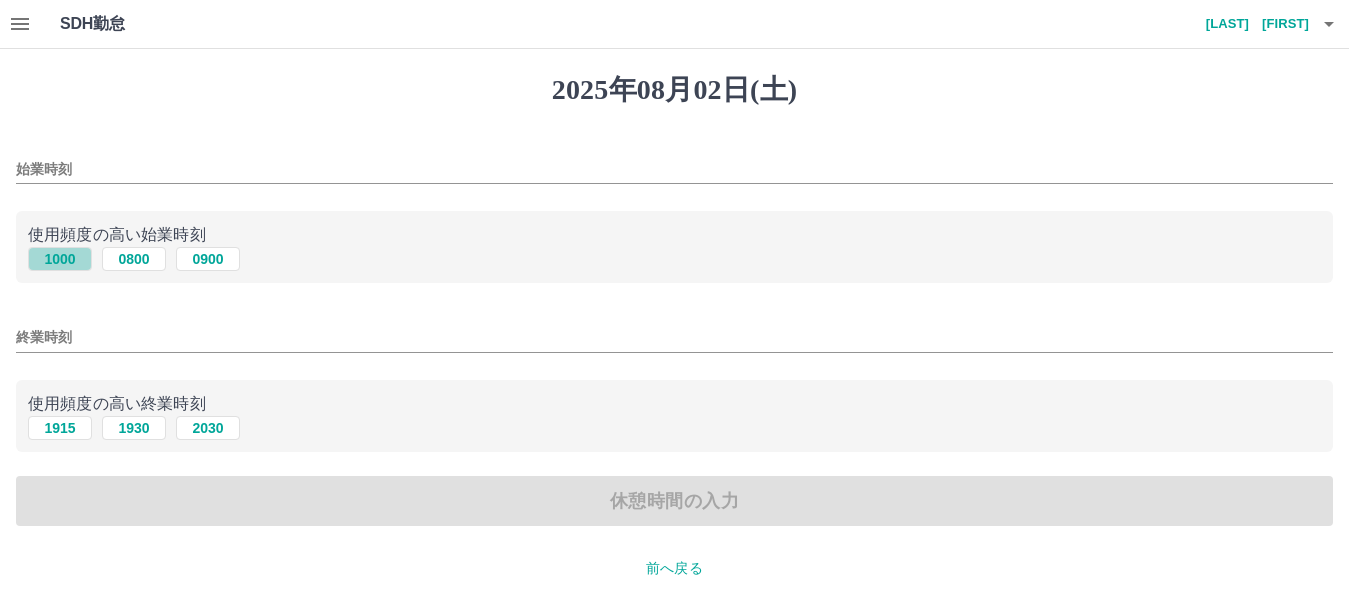 click on "1000" at bounding box center [60, 259] 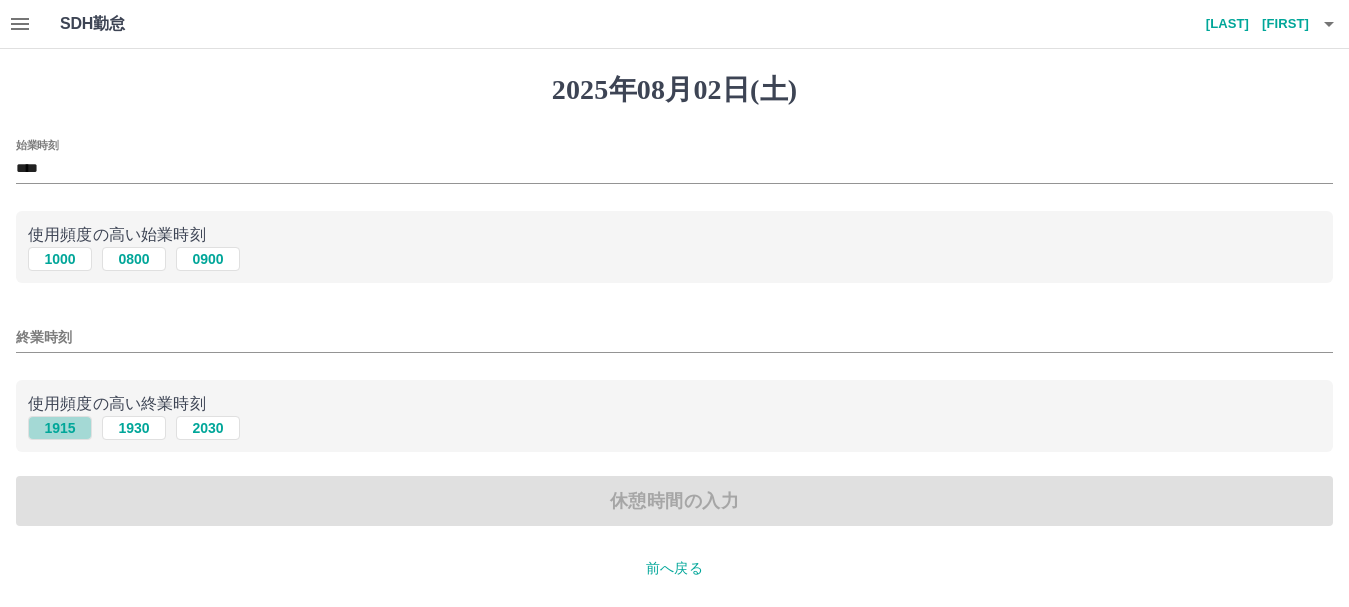click on "1915" at bounding box center (60, 428) 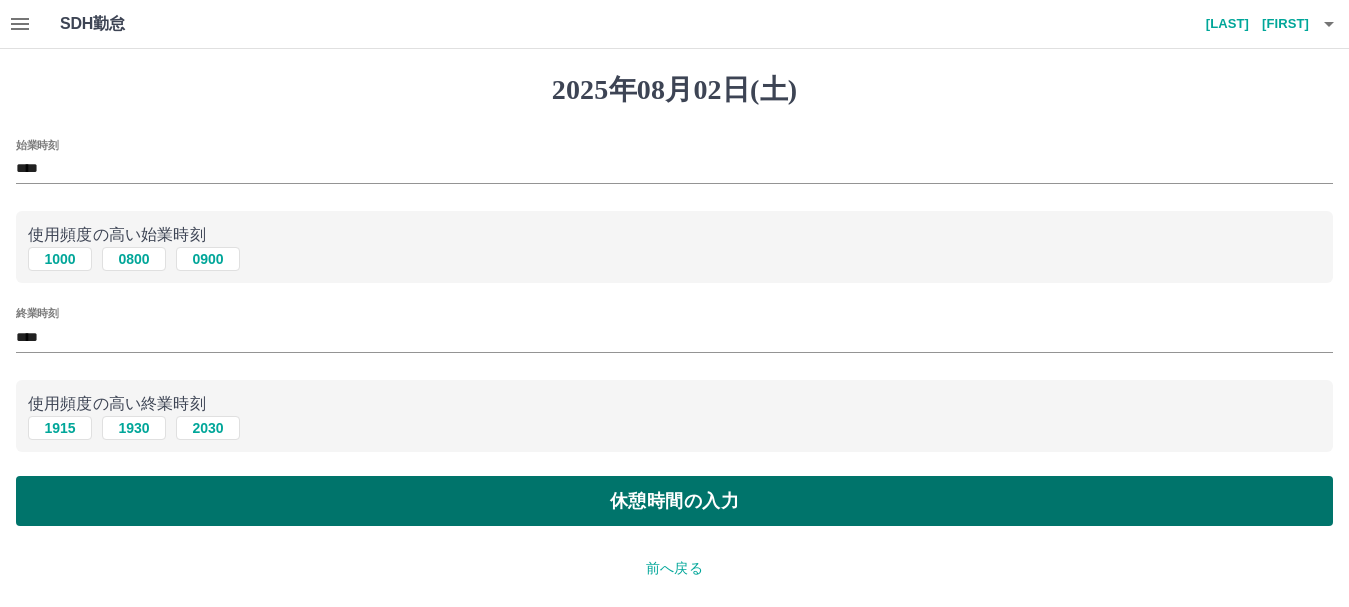 click on "休憩時間の入力" at bounding box center [674, 501] 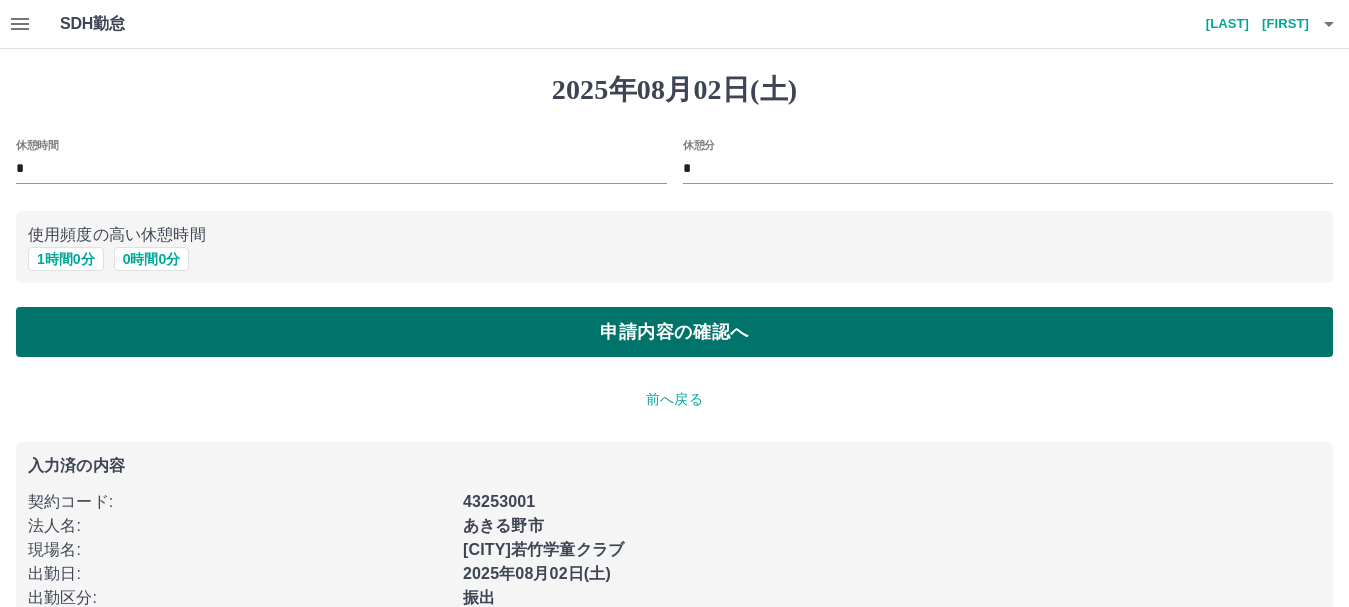 click on "申請内容の確認へ" at bounding box center [674, 332] 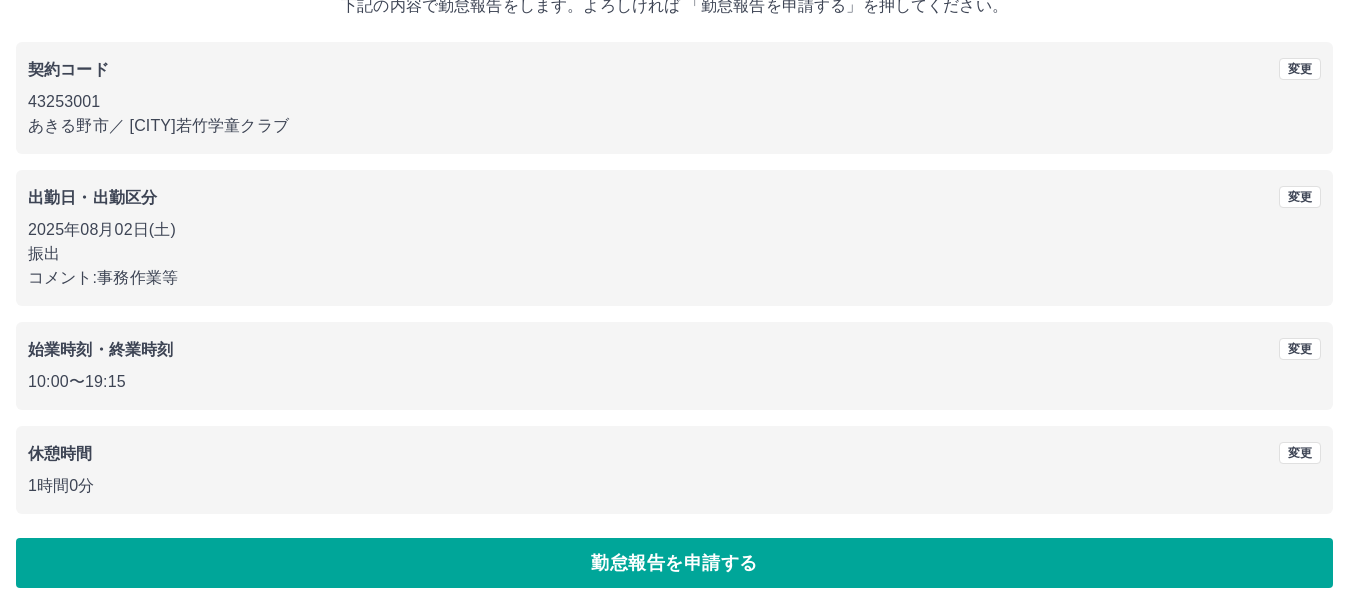 scroll, scrollTop: 142, scrollLeft: 0, axis: vertical 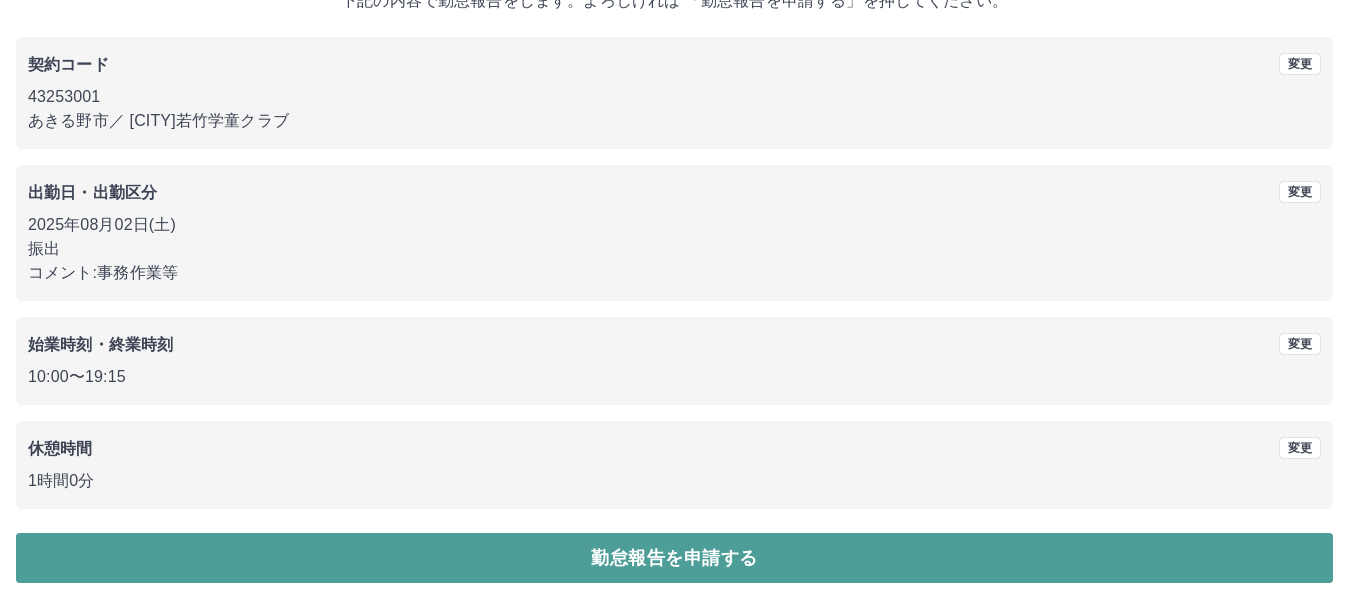 click on "勤怠報告を申請する" at bounding box center [674, 558] 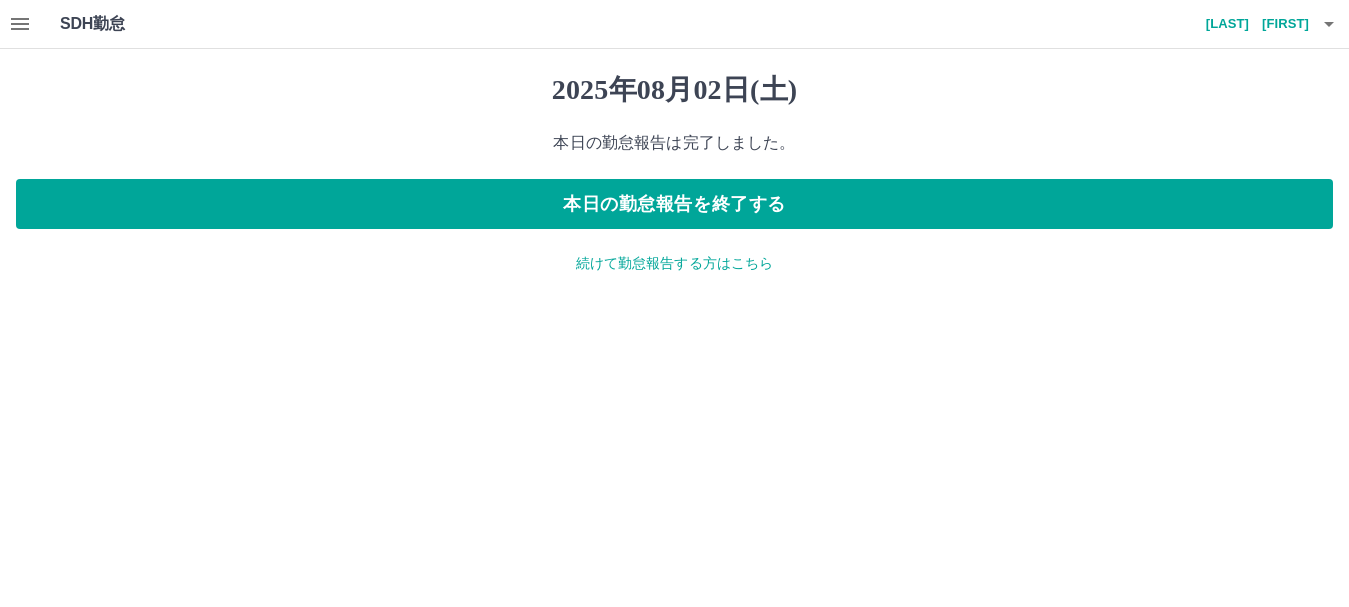 scroll, scrollTop: 0, scrollLeft: 0, axis: both 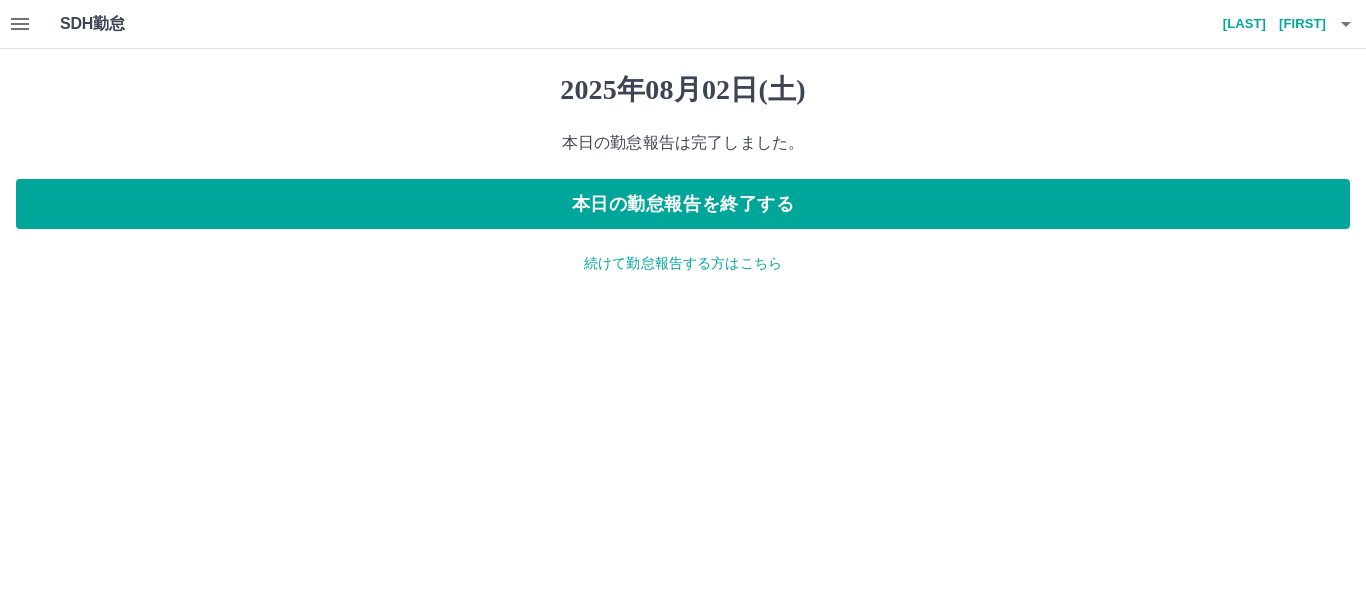 click on "続けて勤怠報告する方はこちら" at bounding box center (683, 263) 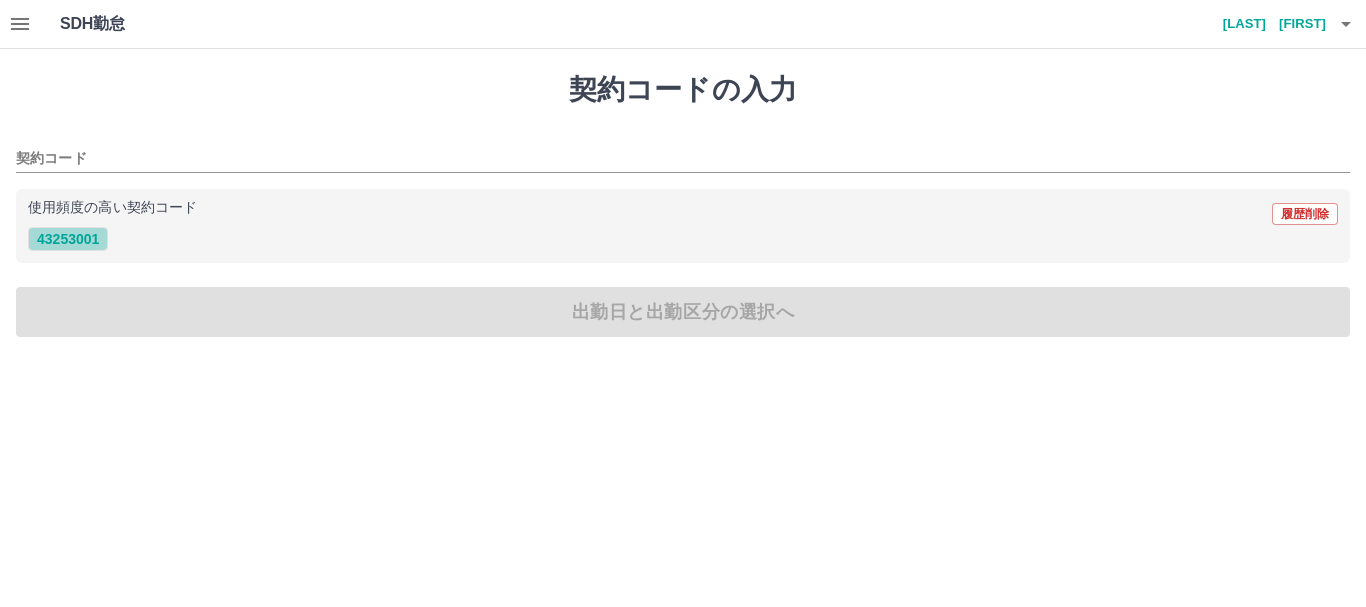 click on "43253001" at bounding box center [68, 239] 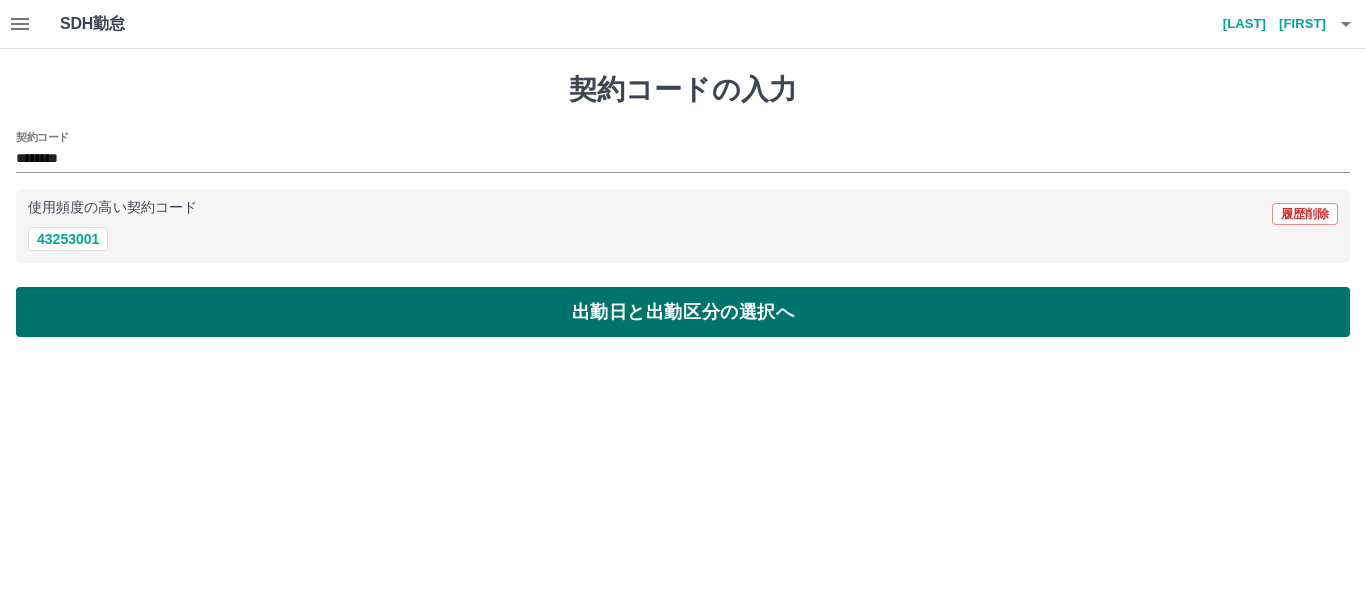 click on "出勤日と出勤区分の選択へ" at bounding box center (683, 312) 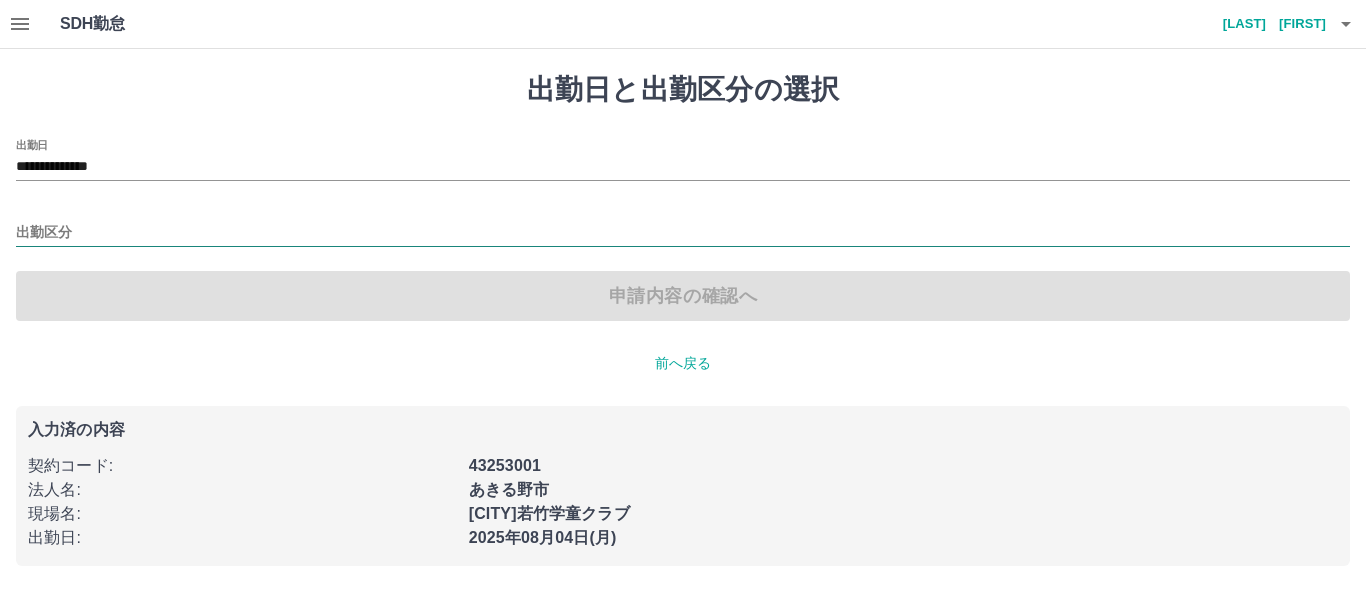 click on "出勤区分" at bounding box center [683, 233] 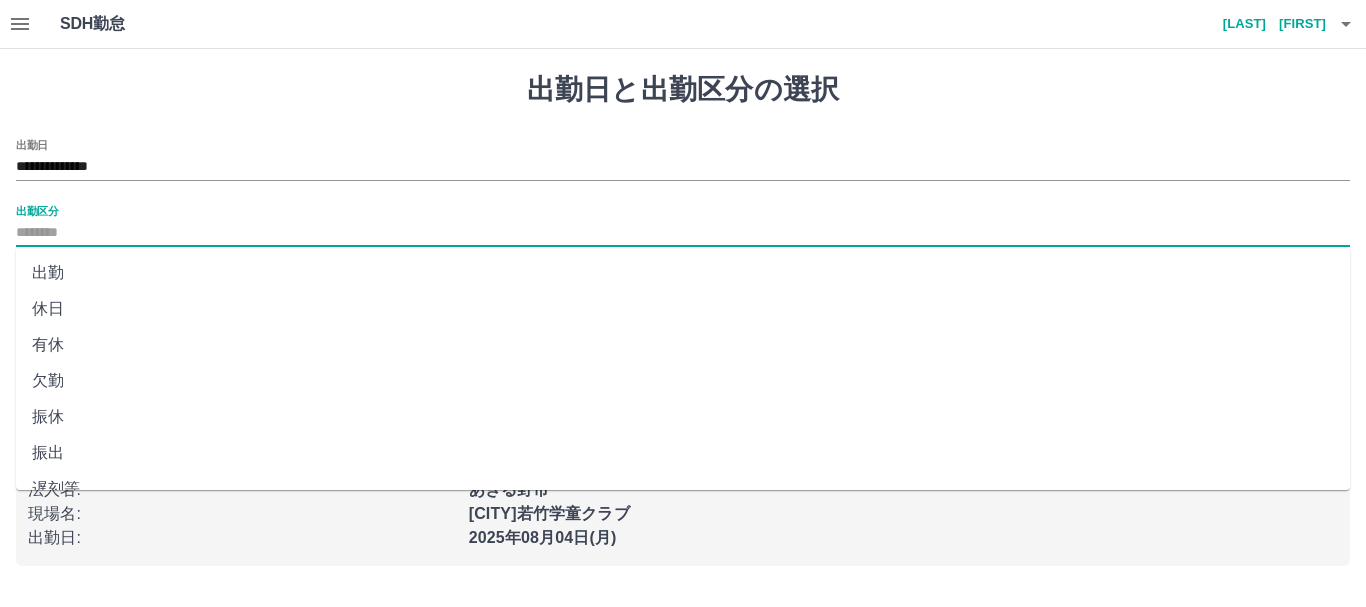 click on "出勤" at bounding box center (683, 273) 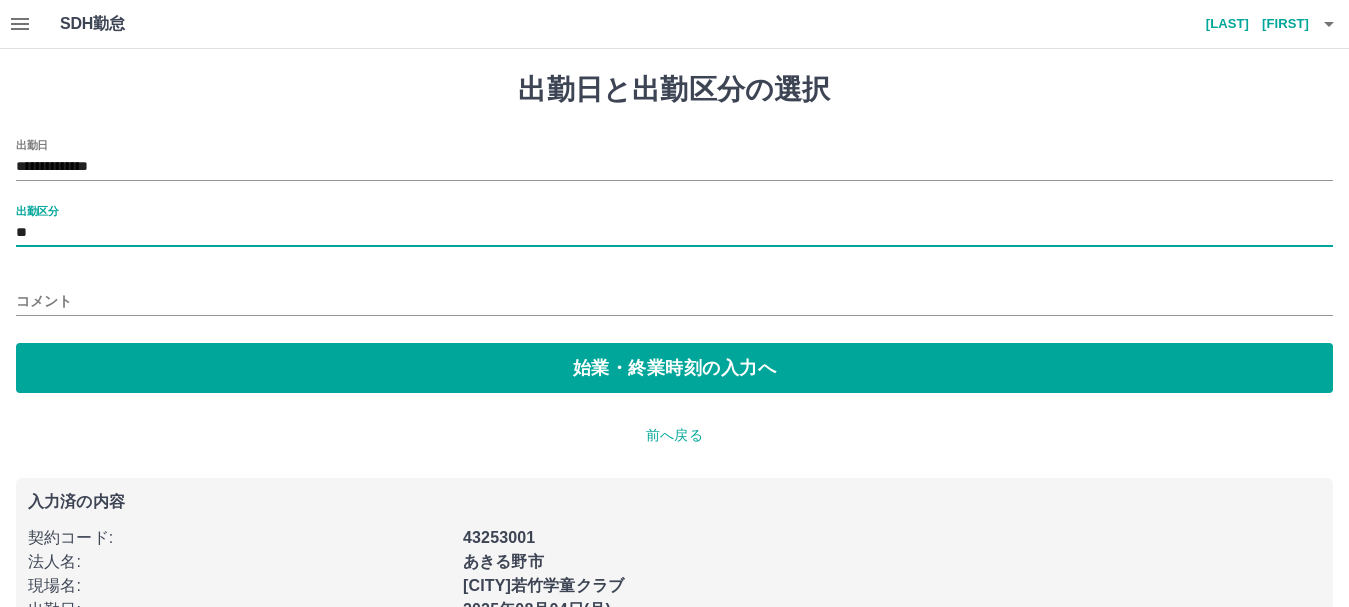click on "コメント" at bounding box center [674, 301] 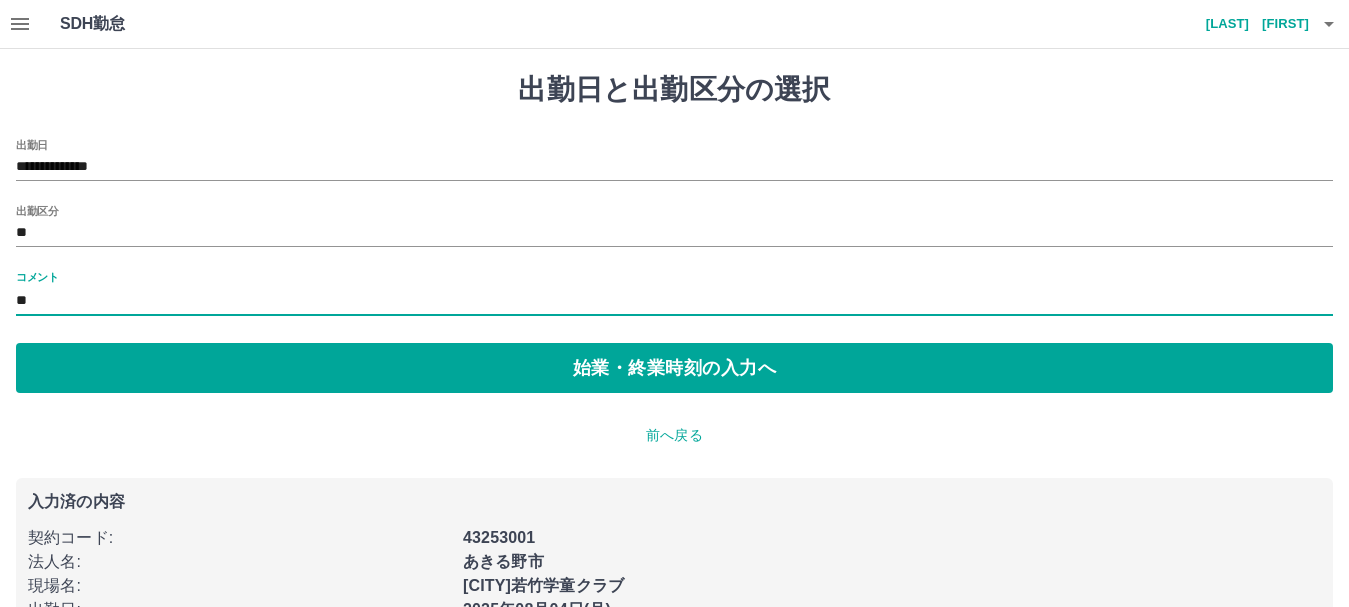 type on "*" 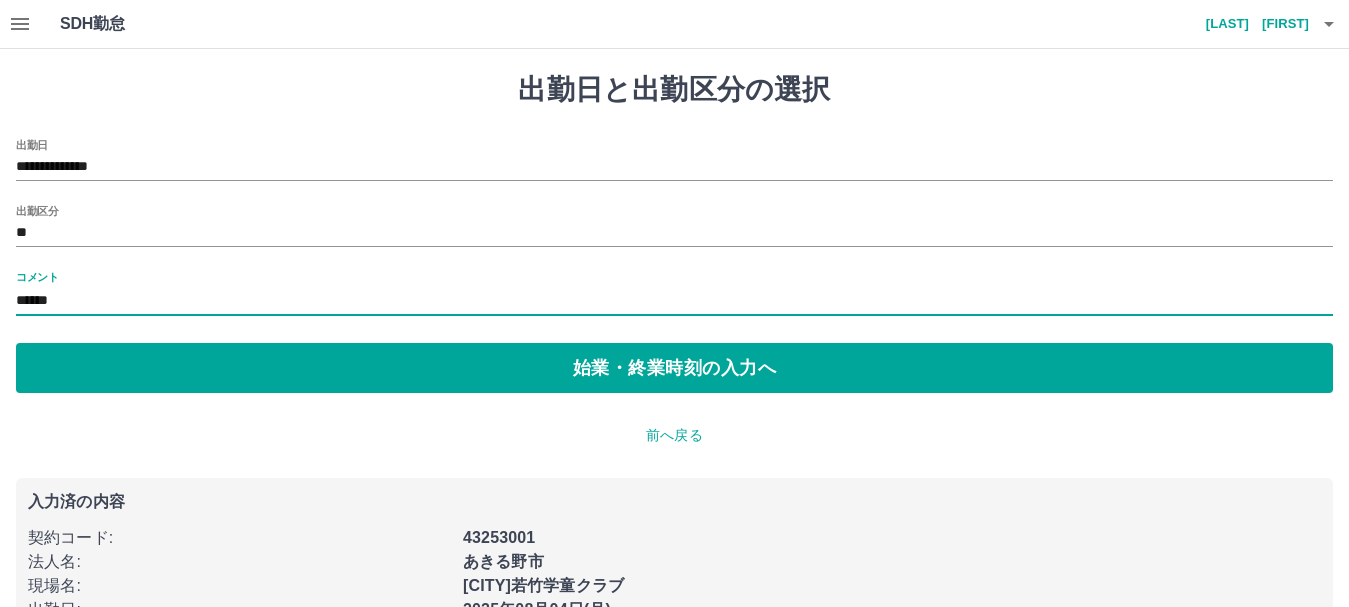 click on "******" at bounding box center [674, 301] 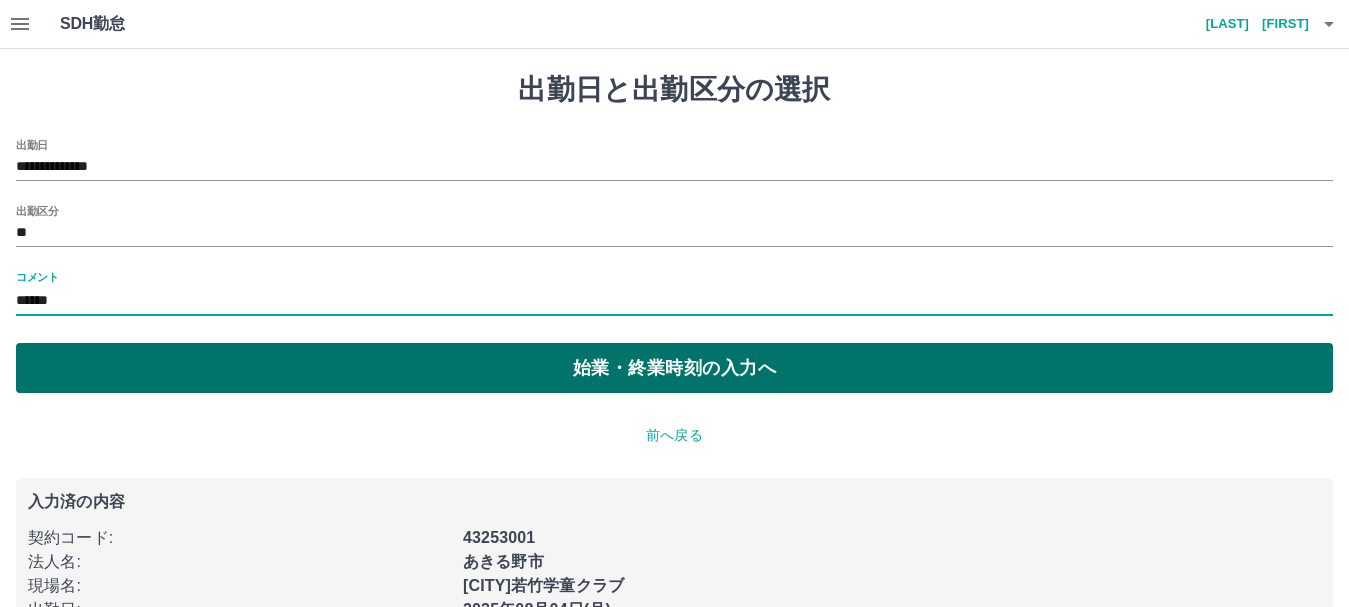 type on "******" 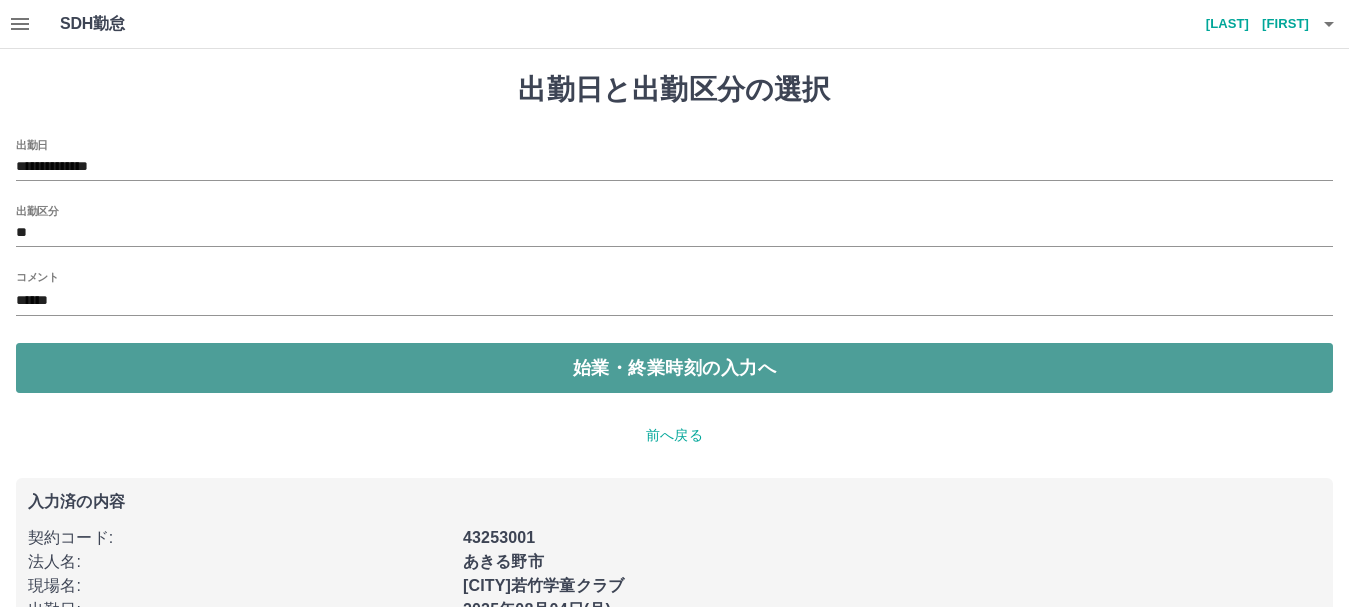 click on "始業・終業時刻の入力へ" at bounding box center [674, 368] 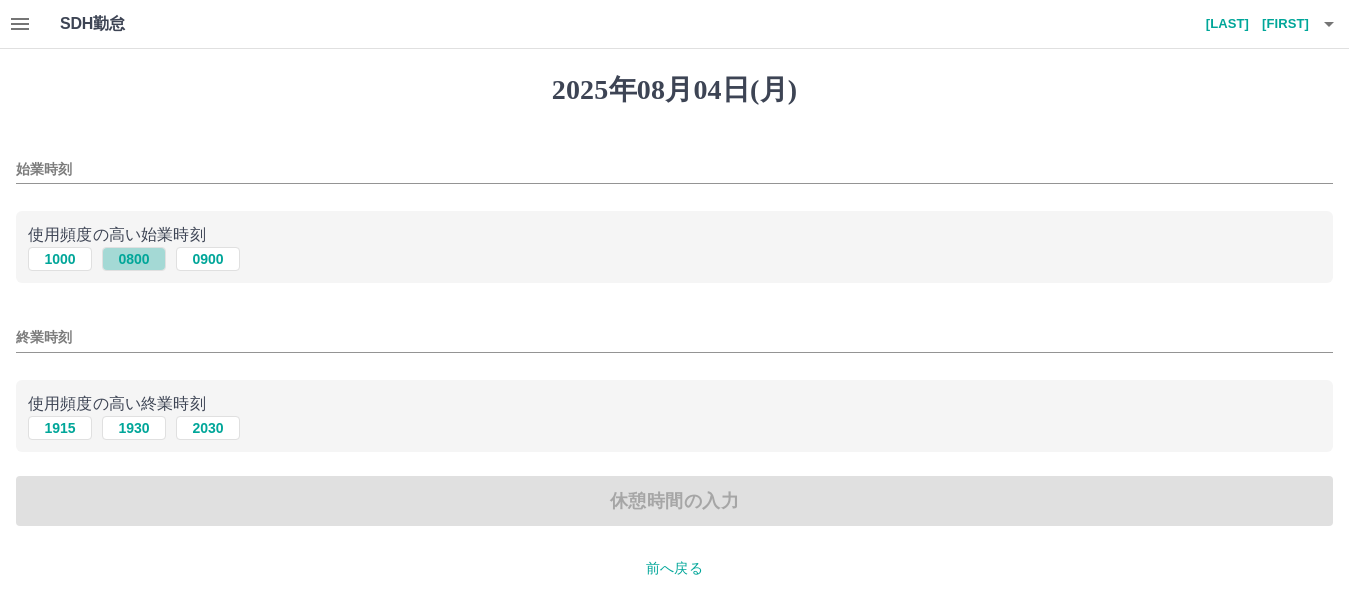 click on "0800" at bounding box center [134, 259] 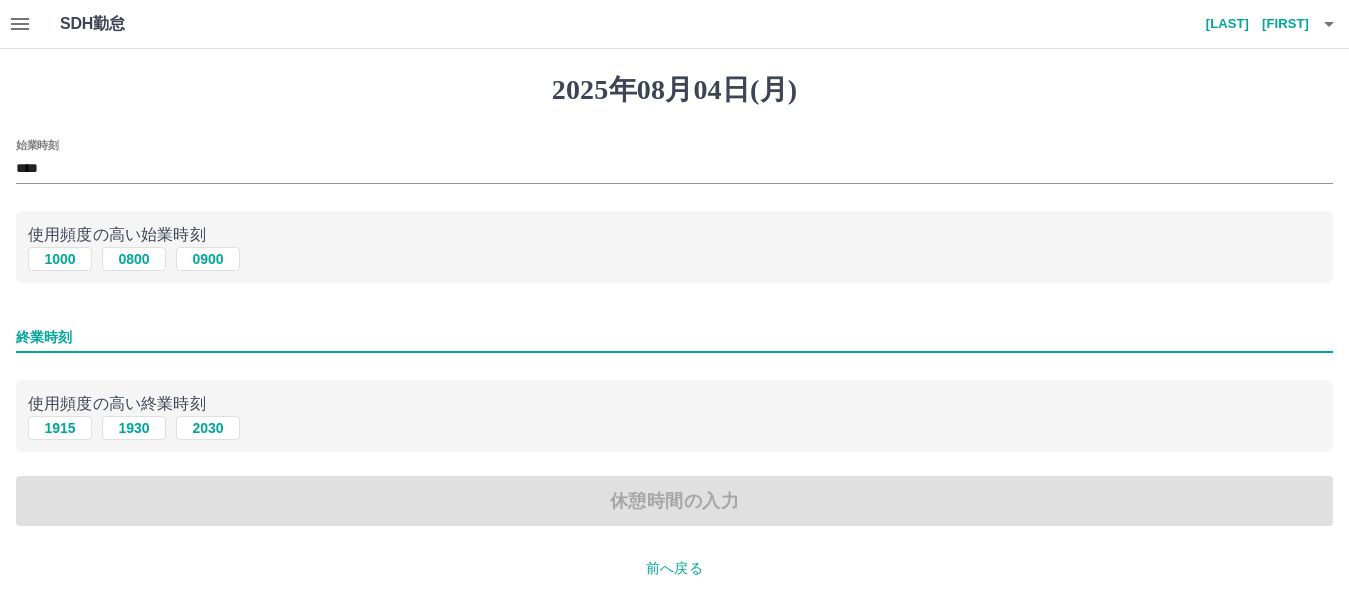 click on "終業時刻" at bounding box center (674, 337) 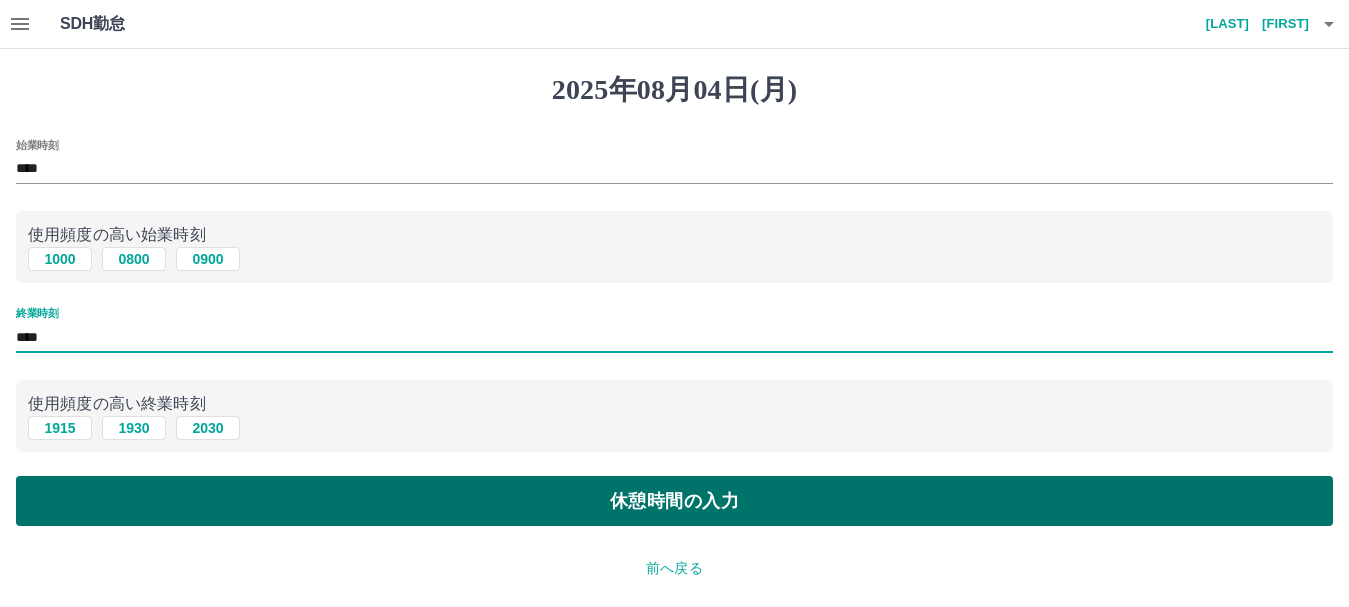 click on "休憩時間の入力" at bounding box center [674, 501] 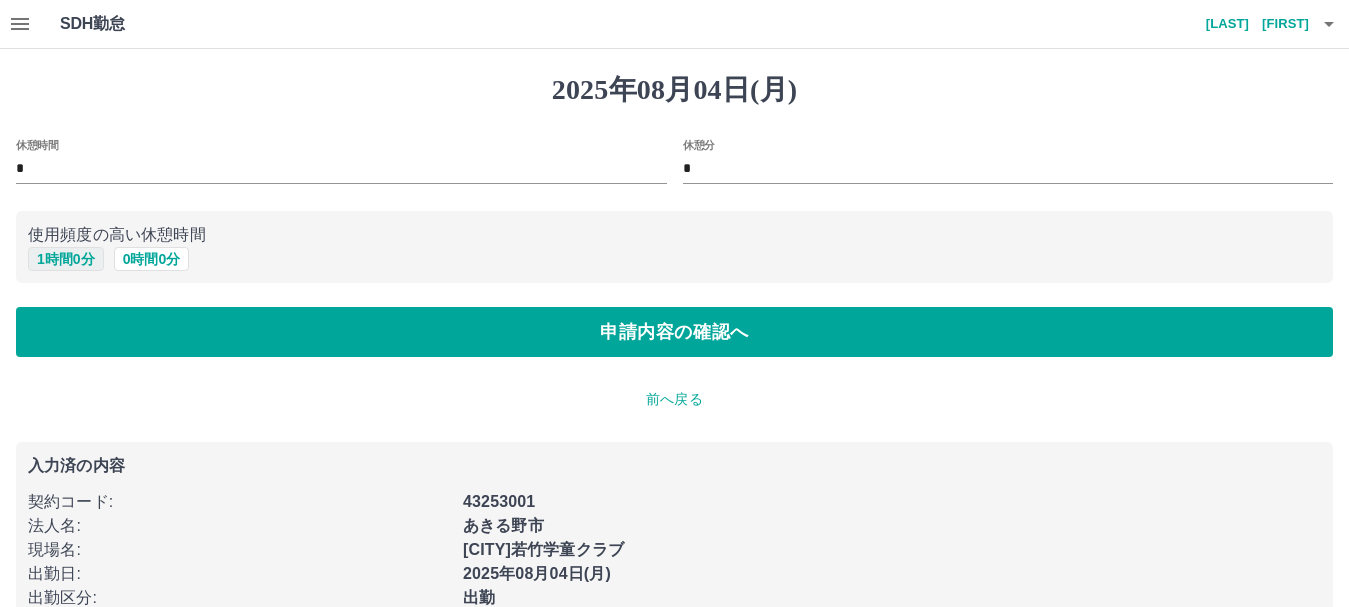 click on "1 時間 0 分" at bounding box center (66, 259) 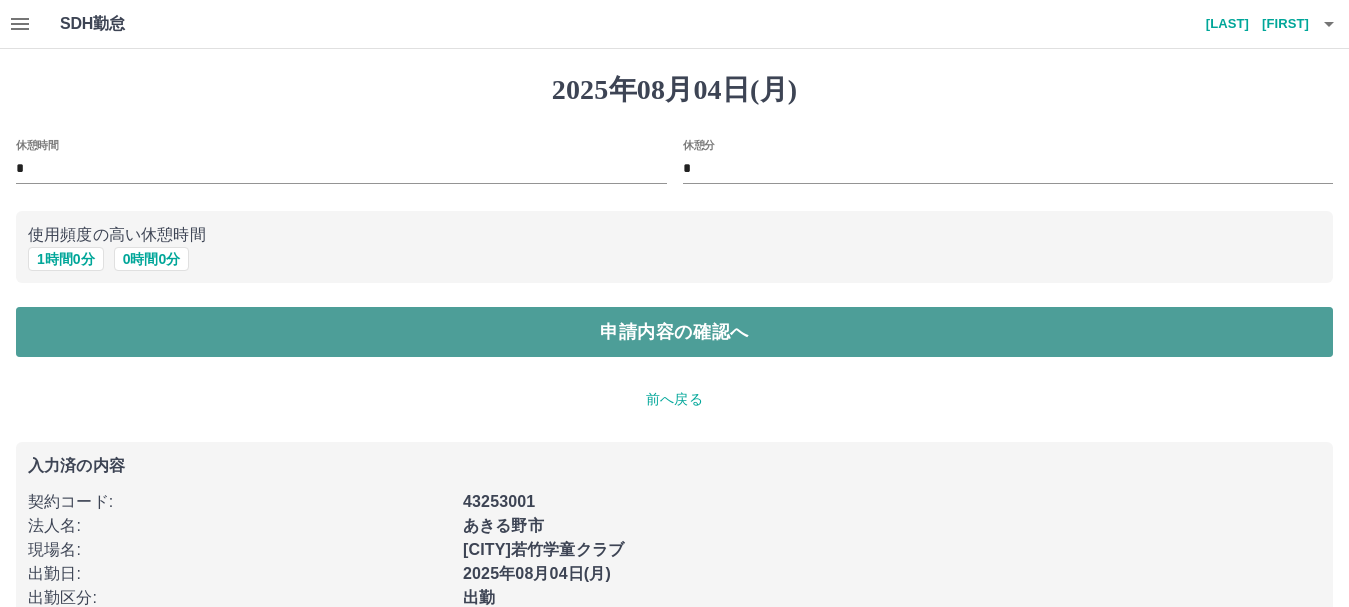 click on "申請内容の確認へ" at bounding box center [674, 332] 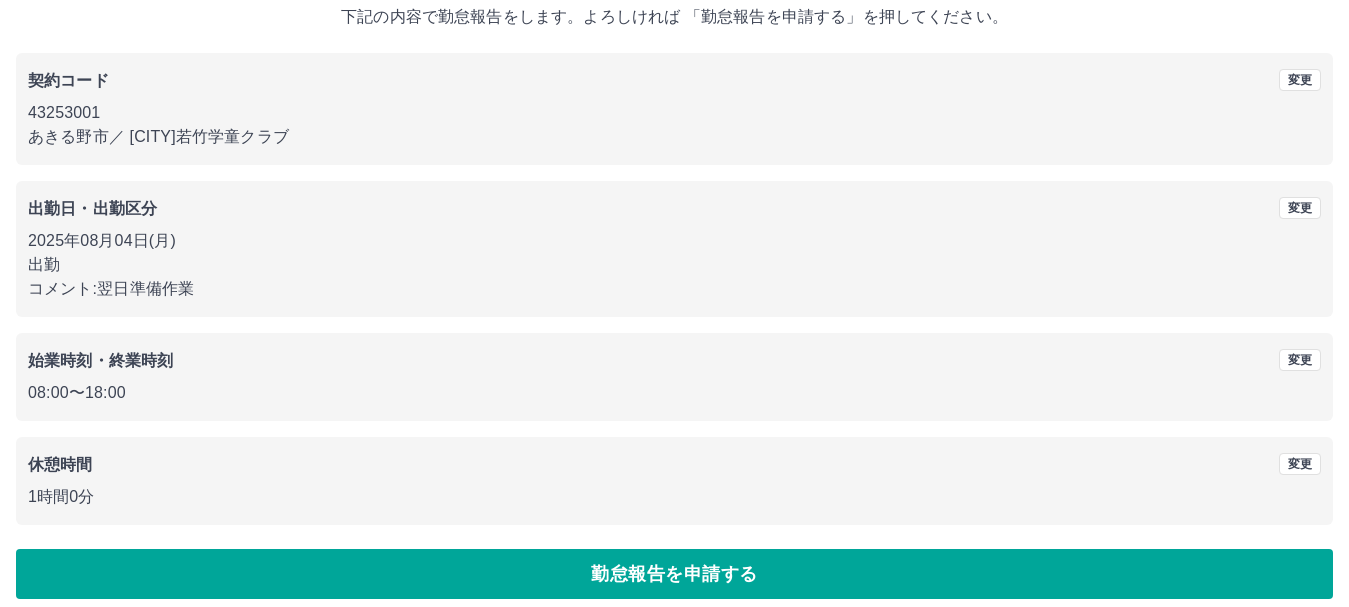 scroll, scrollTop: 142, scrollLeft: 0, axis: vertical 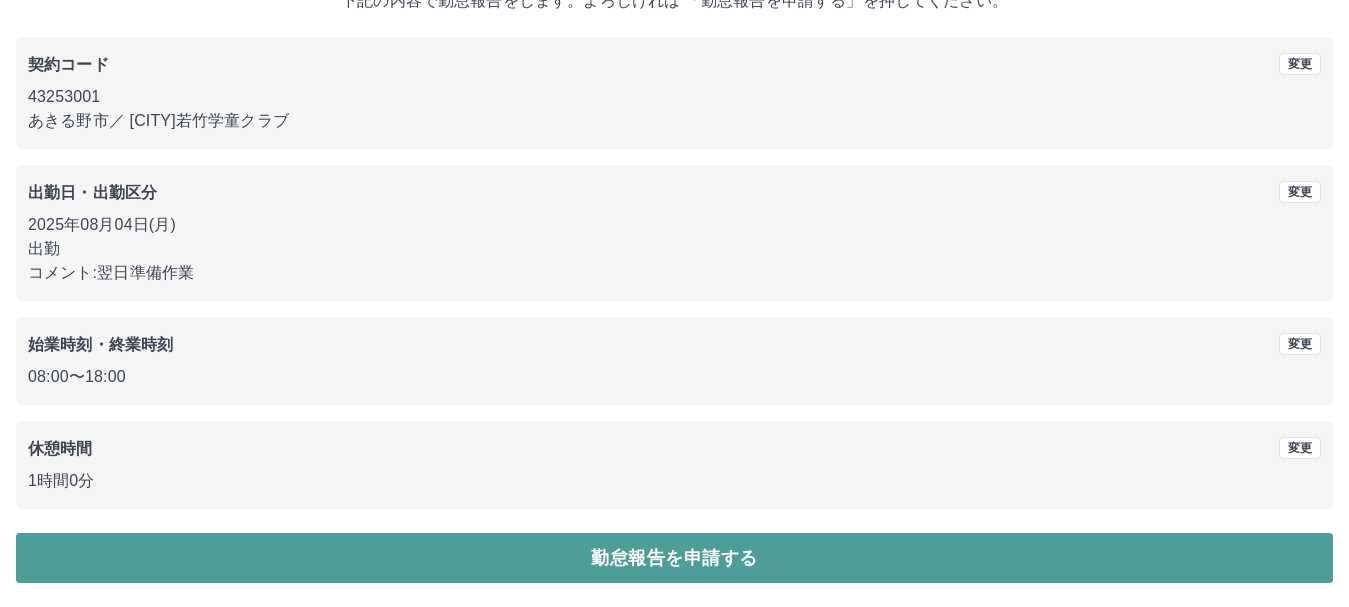 click on "勤怠報告を申請する" at bounding box center (674, 558) 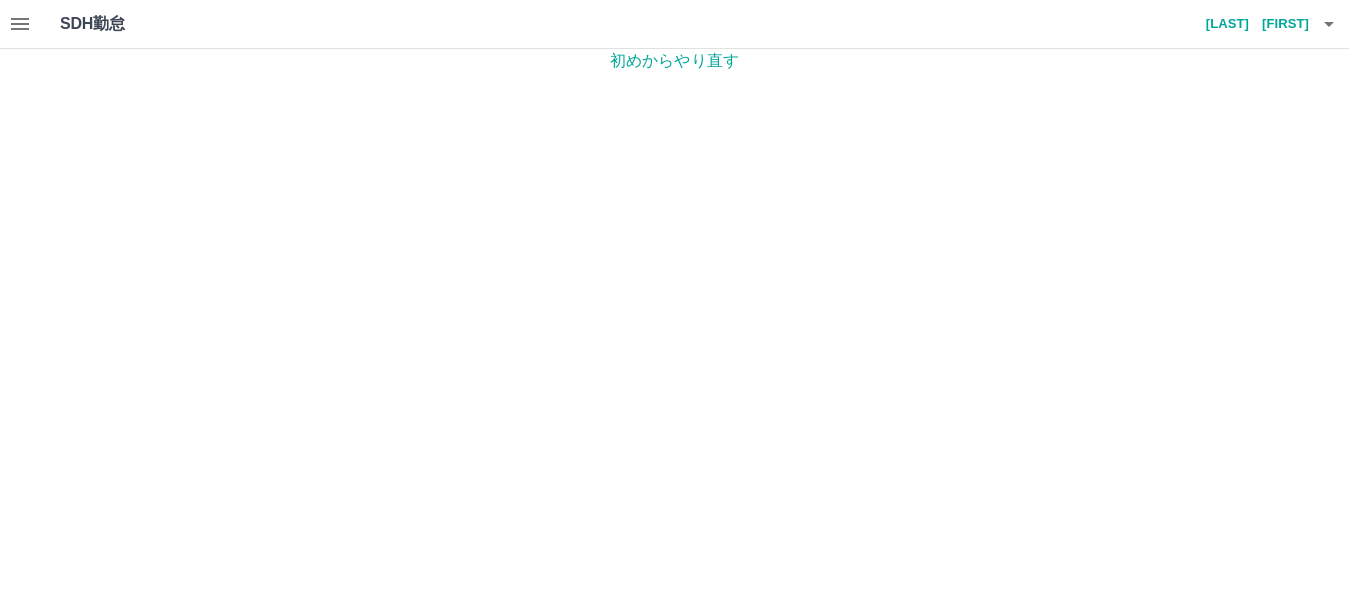 scroll, scrollTop: 0, scrollLeft: 0, axis: both 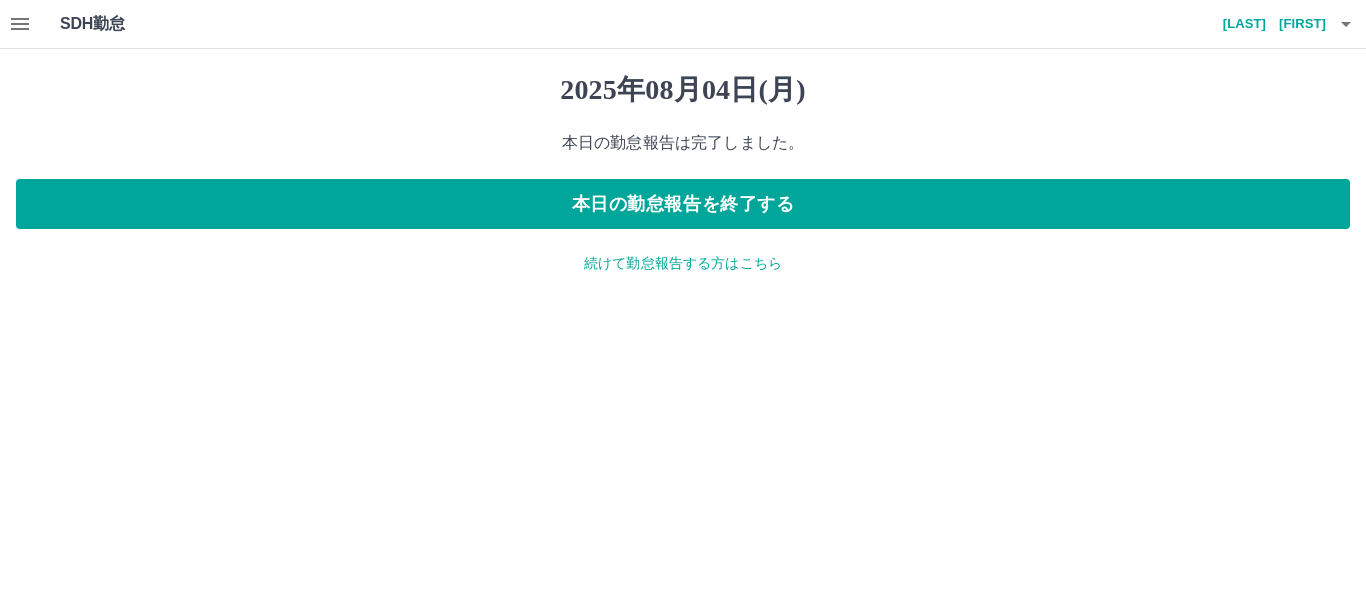 click 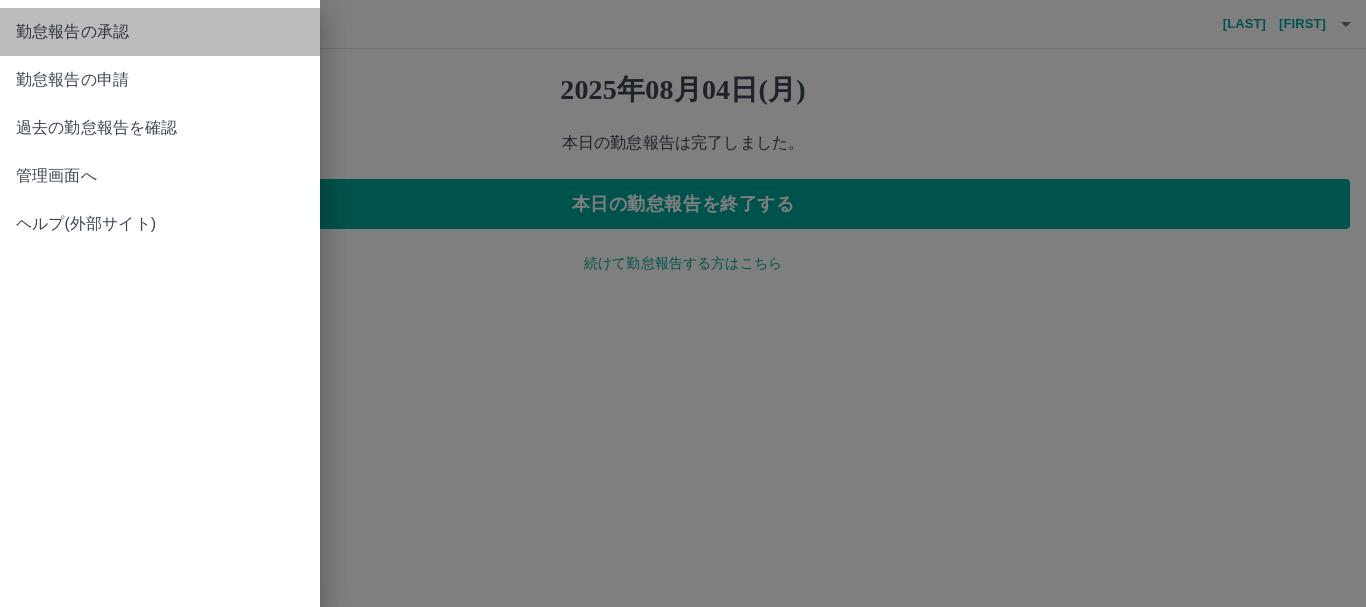 click on "勤怠報告の承認" at bounding box center (160, 32) 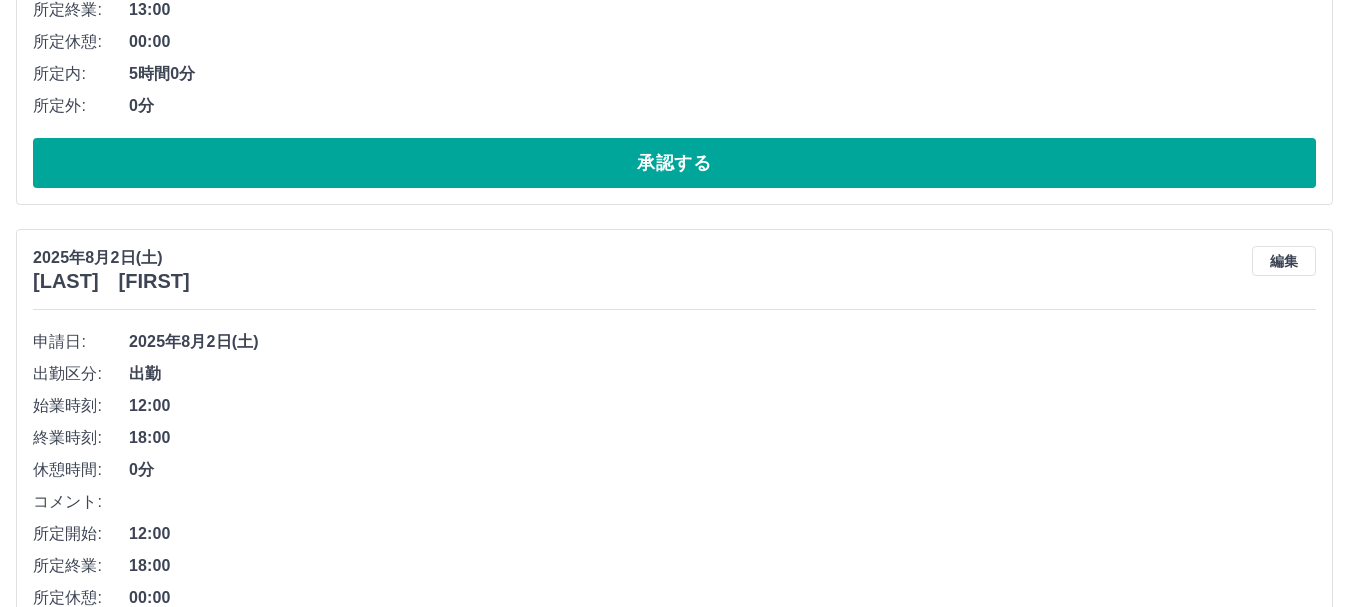 scroll, scrollTop: 14169, scrollLeft: 0, axis: vertical 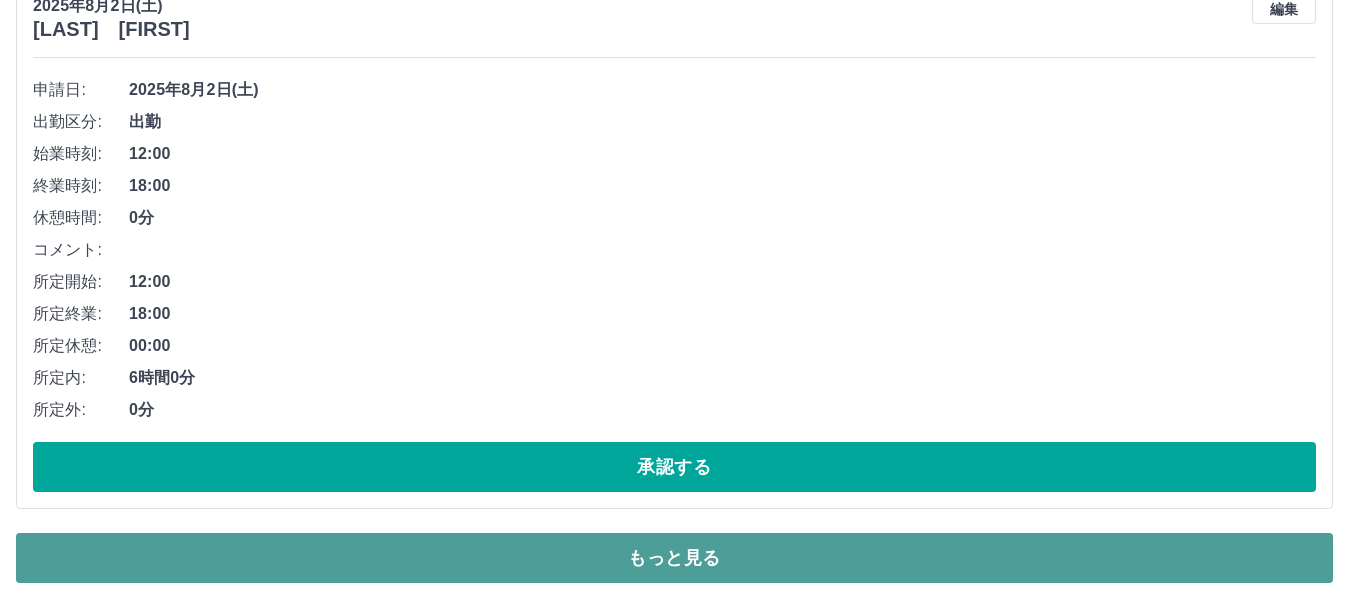 click on "もっと見る" at bounding box center (674, 558) 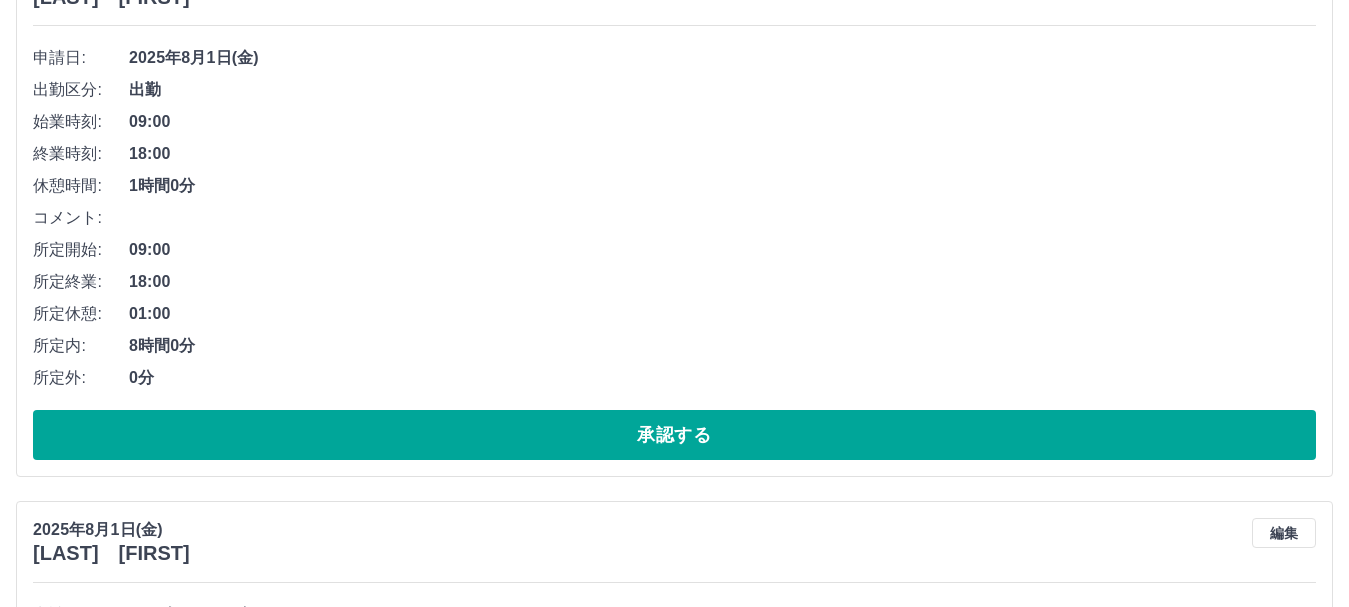 scroll, scrollTop: 25222, scrollLeft: 0, axis: vertical 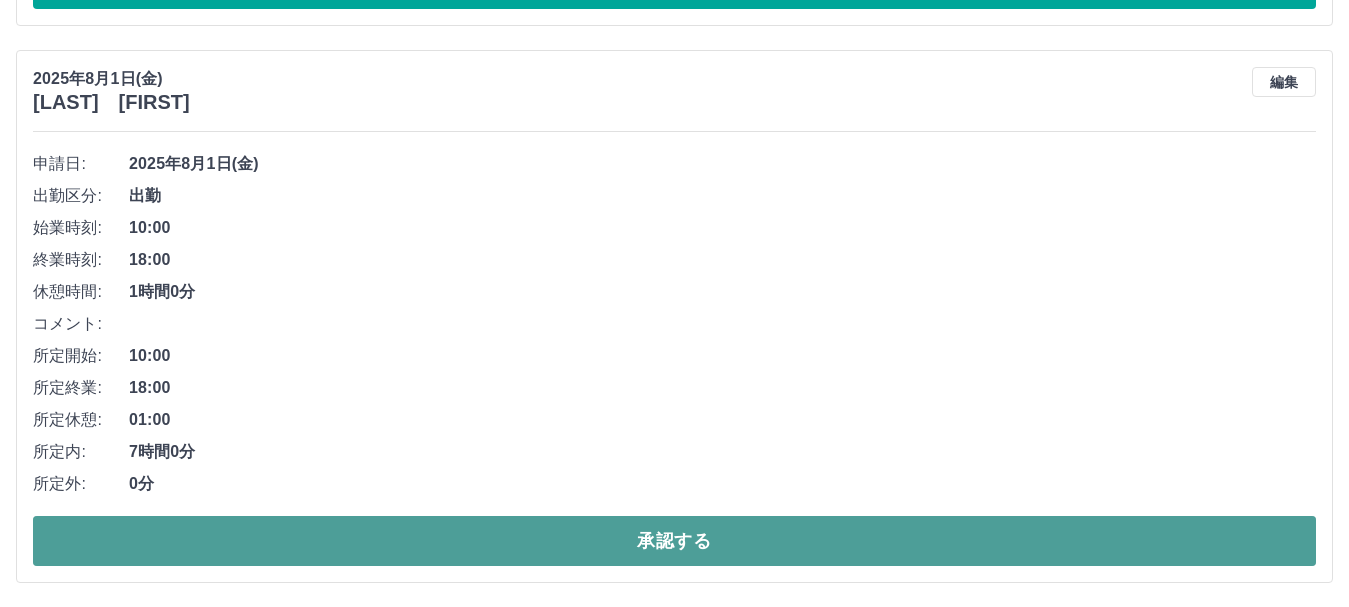 click on "承認する" at bounding box center (674, 541) 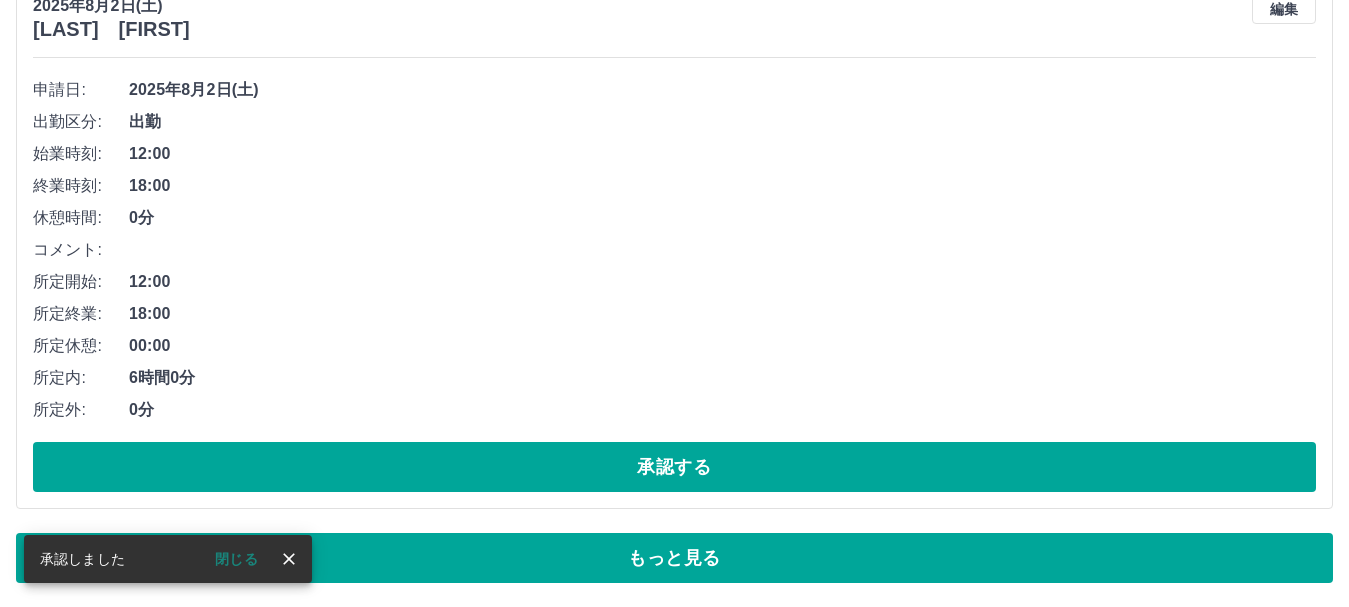 scroll, scrollTop: 14169, scrollLeft: 0, axis: vertical 